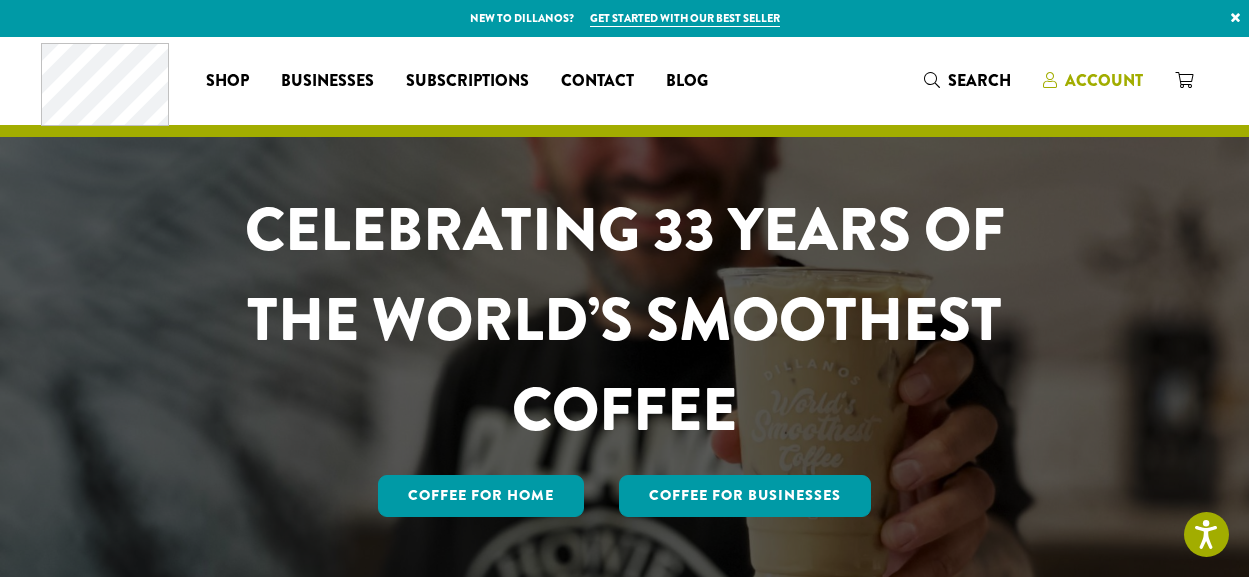 scroll, scrollTop: 0, scrollLeft: 0, axis: both 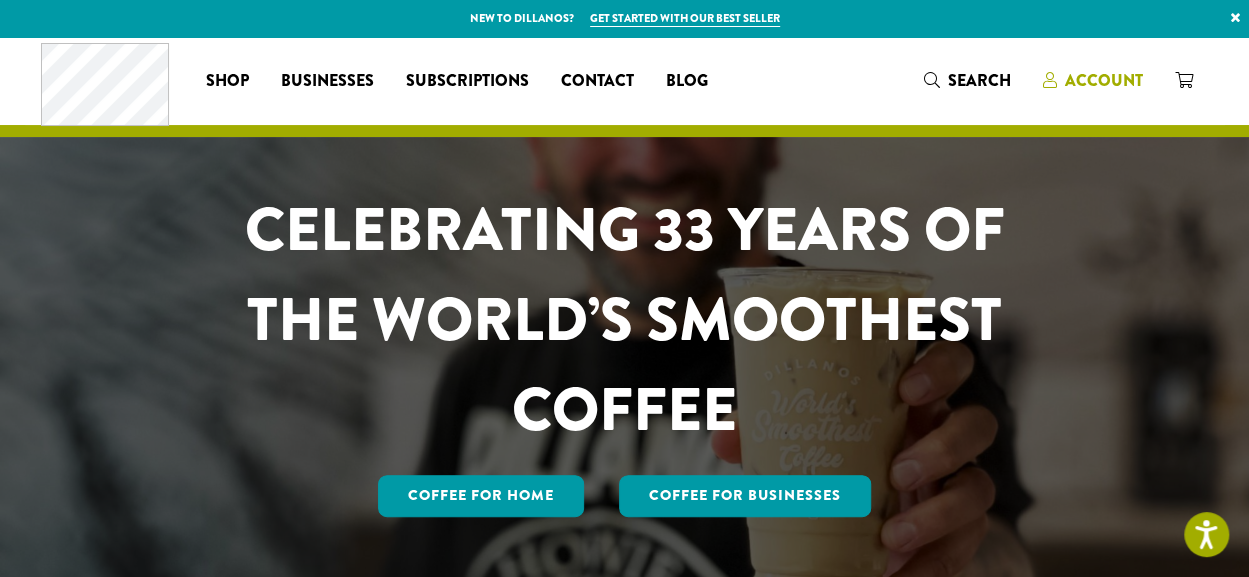 click on "Account" at bounding box center (1104, 80) 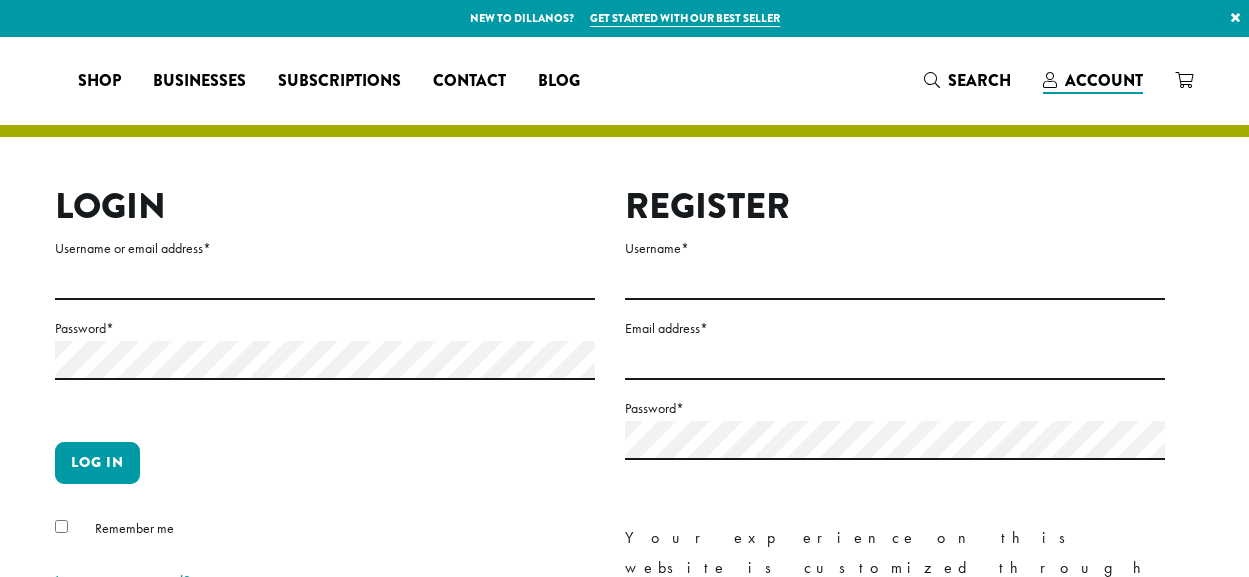 scroll, scrollTop: 0, scrollLeft: 0, axis: both 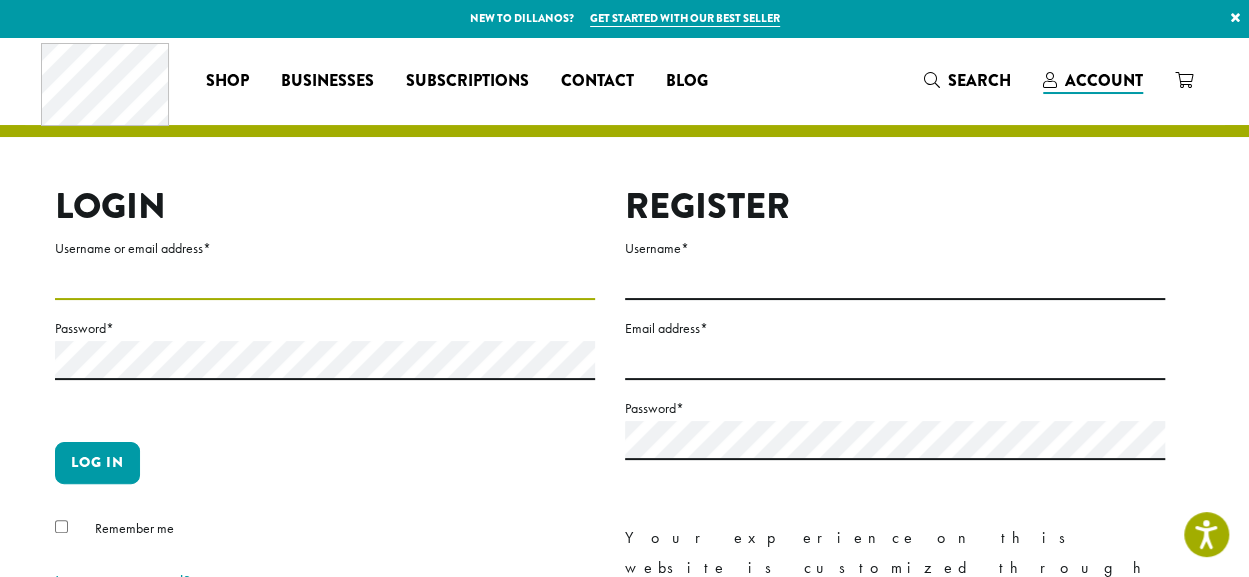 click on "Username or email address  *" at bounding box center (325, 280) 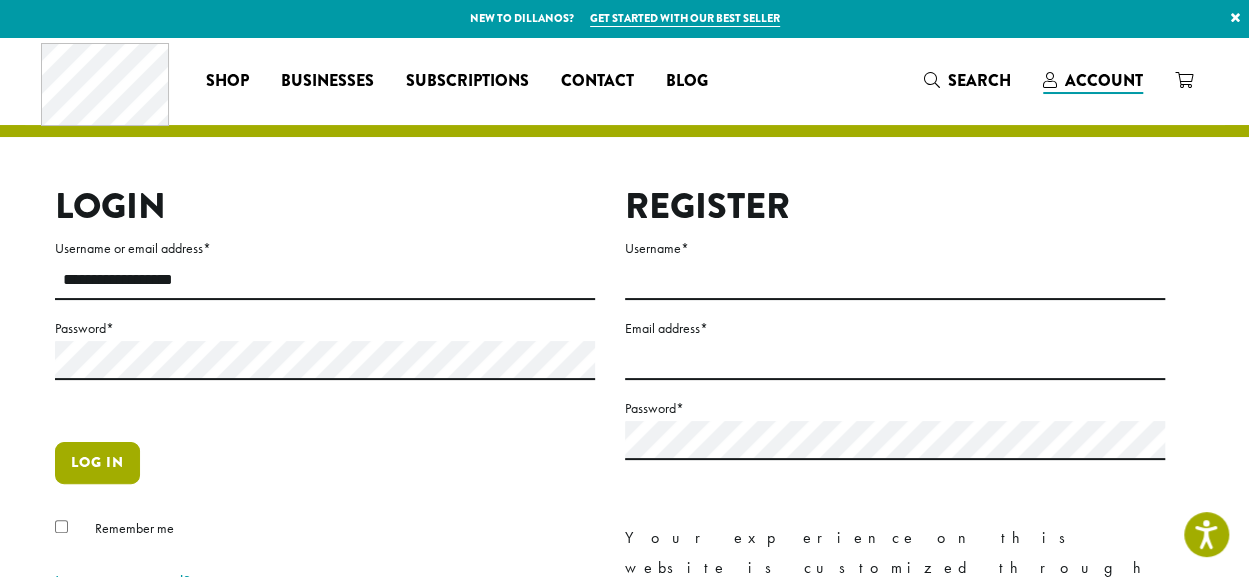 click on "Log in" at bounding box center (97, 463) 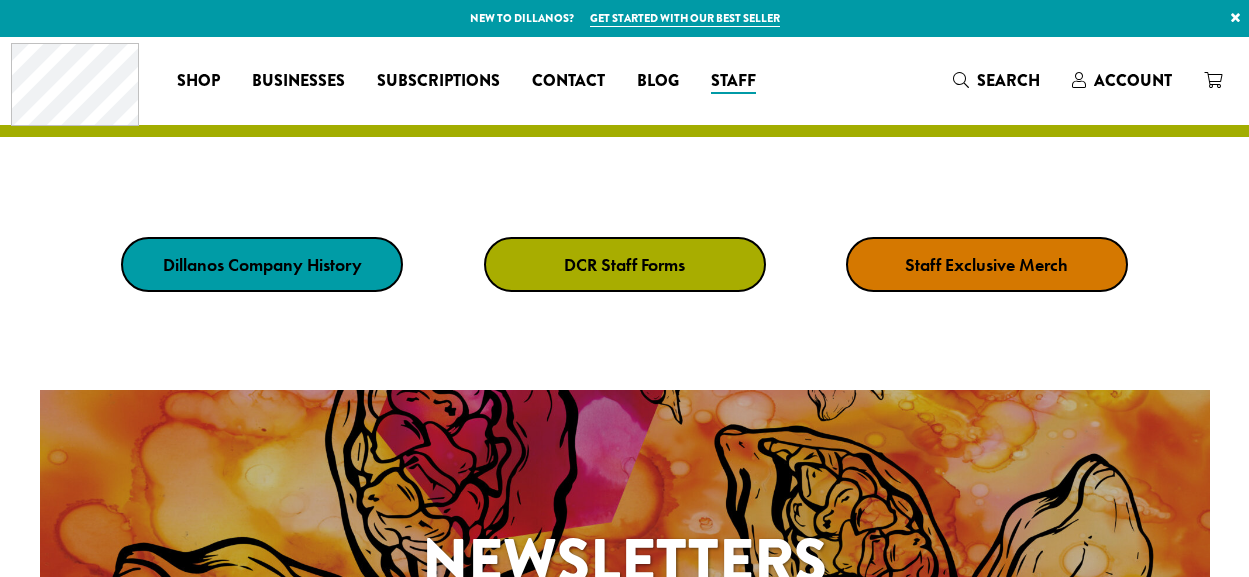 scroll, scrollTop: 0, scrollLeft: 0, axis: both 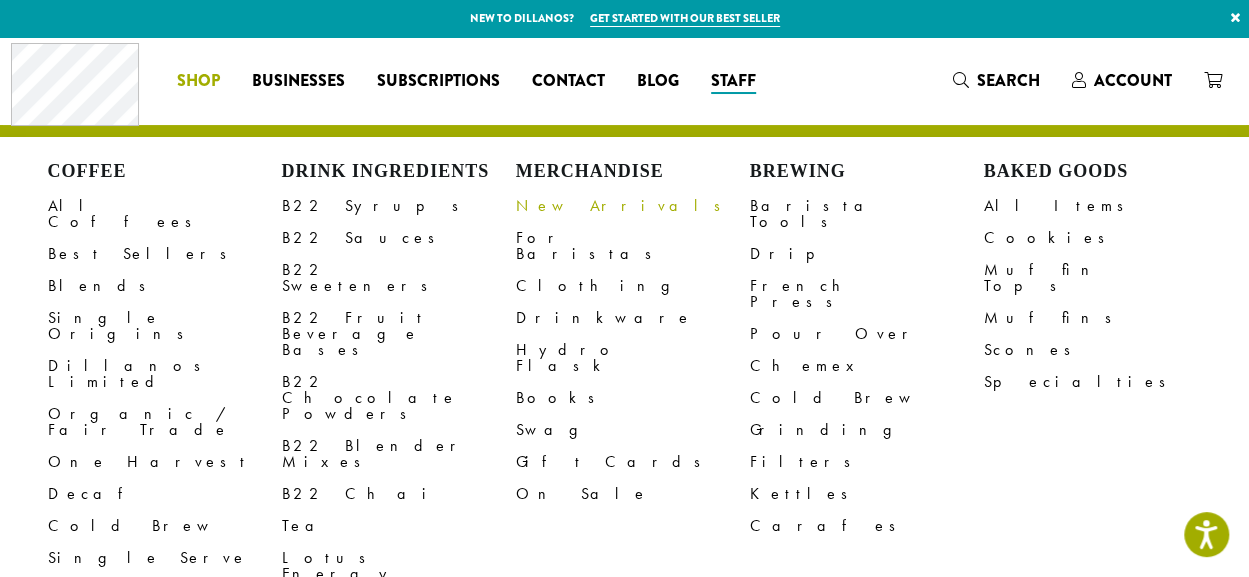 click on "New Arrivals" at bounding box center [633, 206] 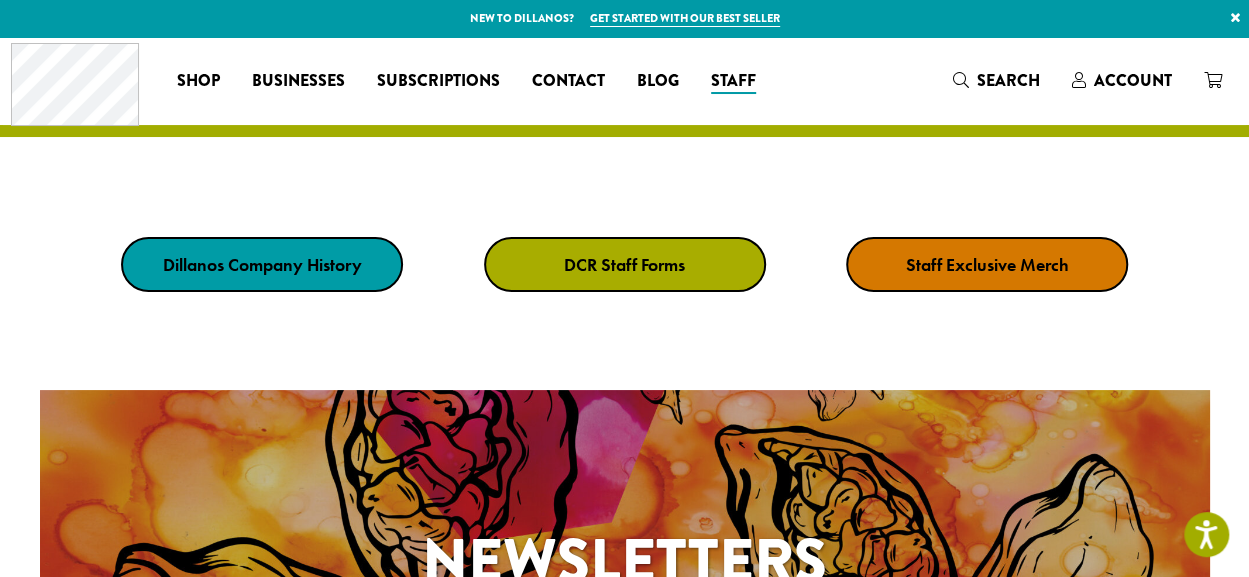 click on "Dillanos Company History
DCR Staff Forms
Staff Exclusive Merch" at bounding box center (624, 264) 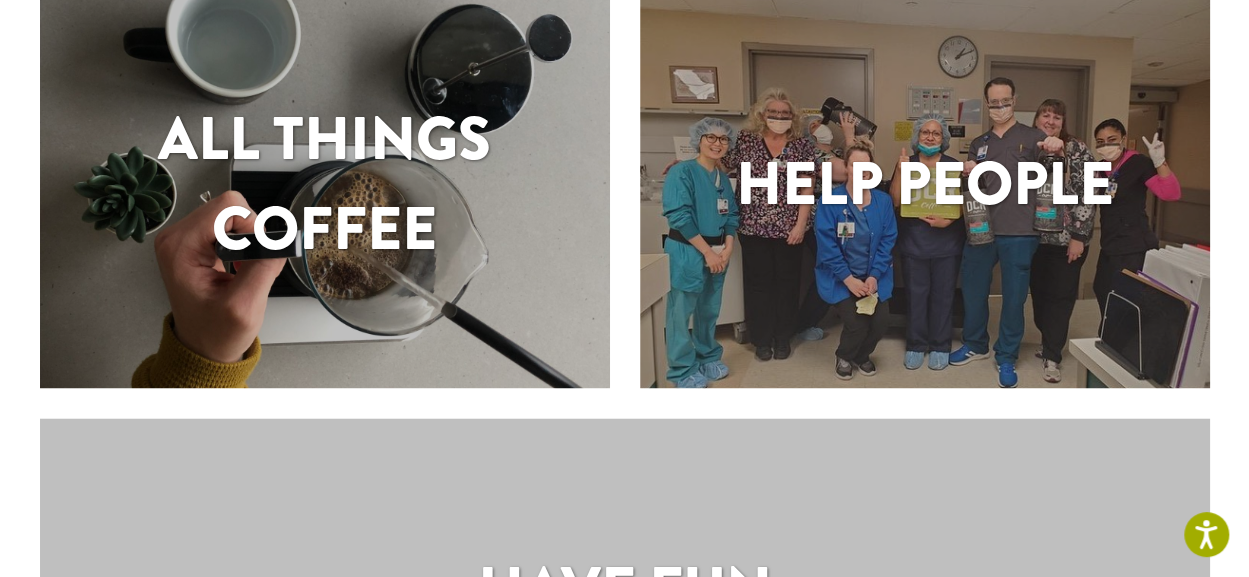 scroll, scrollTop: 1252, scrollLeft: 0, axis: vertical 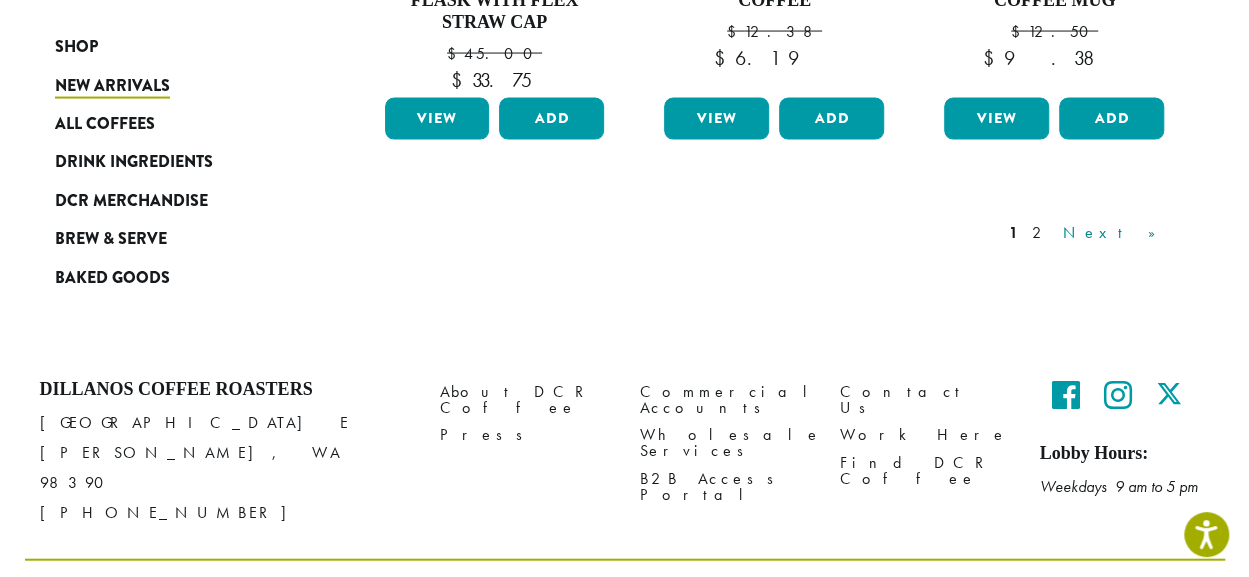 click on "Next »" at bounding box center [1116, 233] 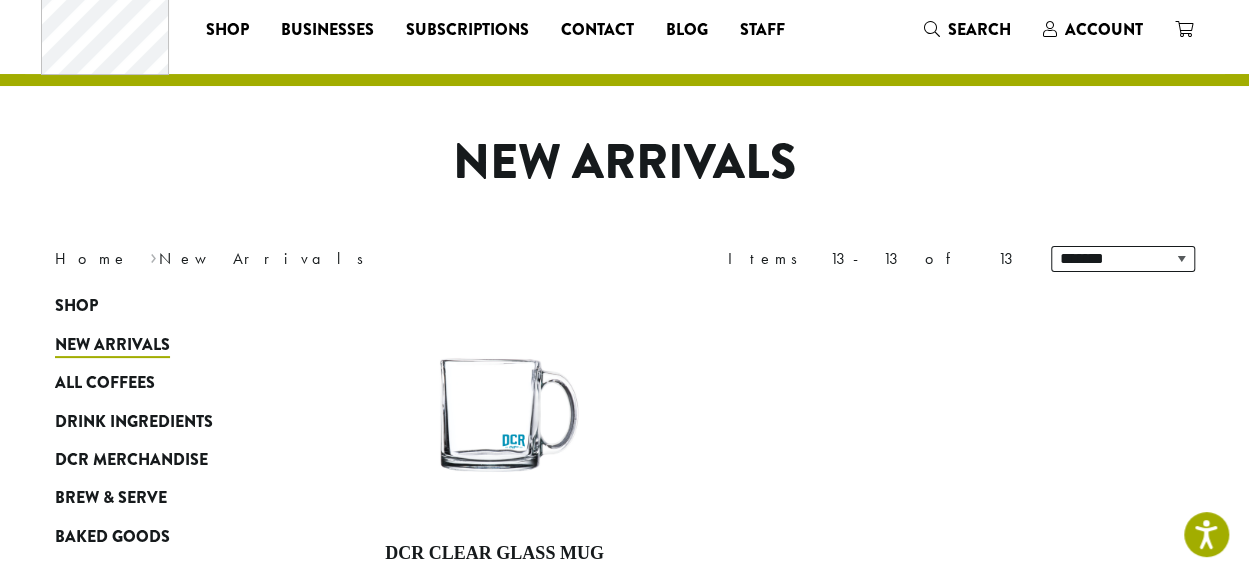 scroll, scrollTop: 48, scrollLeft: 0, axis: vertical 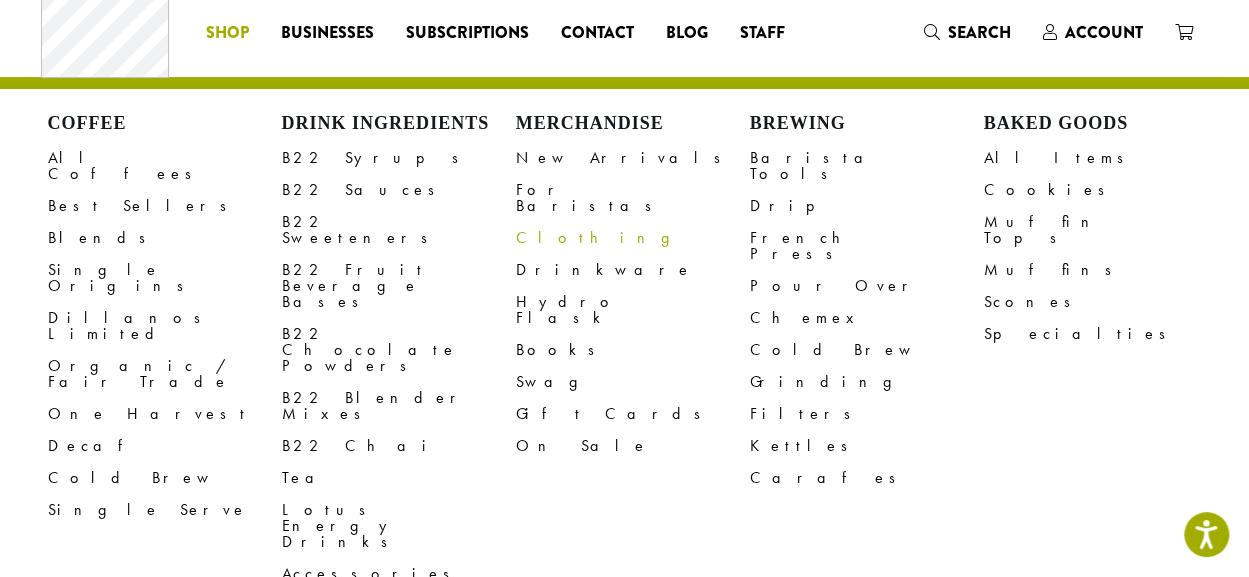 click on "Clothing" at bounding box center [633, 238] 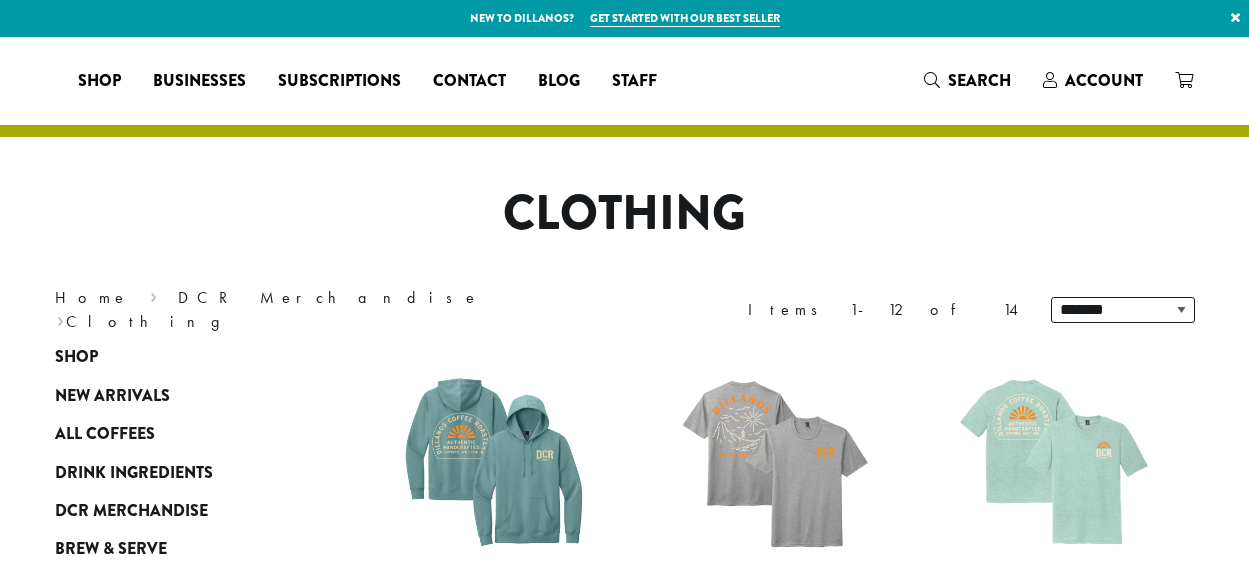 scroll, scrollTop: 0, scrollLeft: 0, axis: both 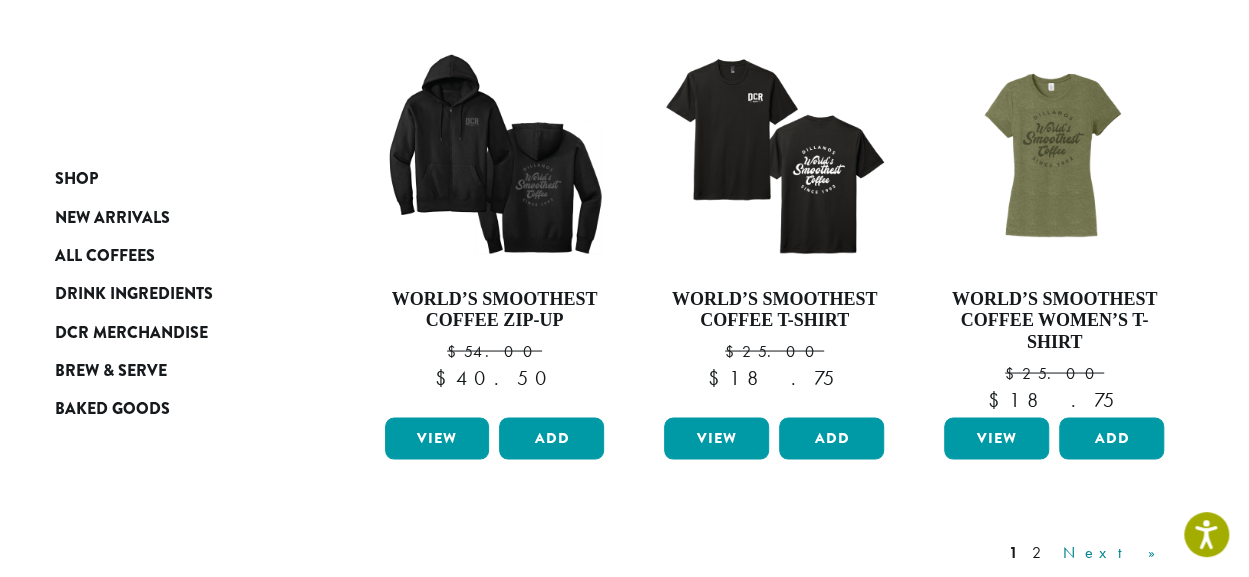click on "Next »" at bounding box center [1116, 552] 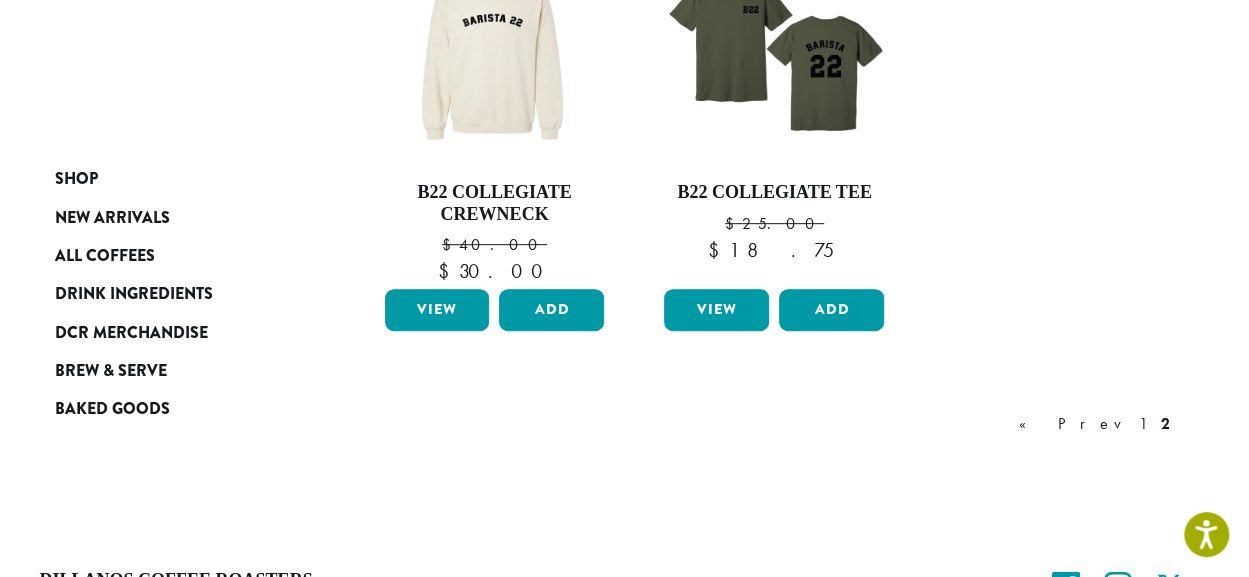 scroll, scrollTop: 412, scrollLeft: 0, axis: vertical 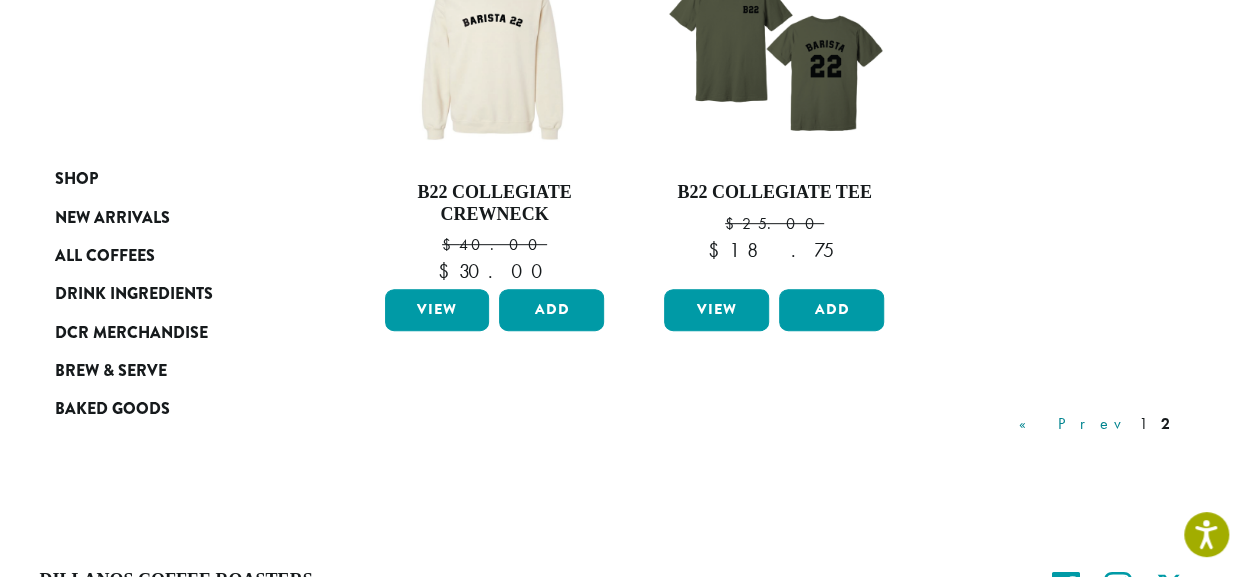 click on "« Prev" at bounding box center (1072, 424) 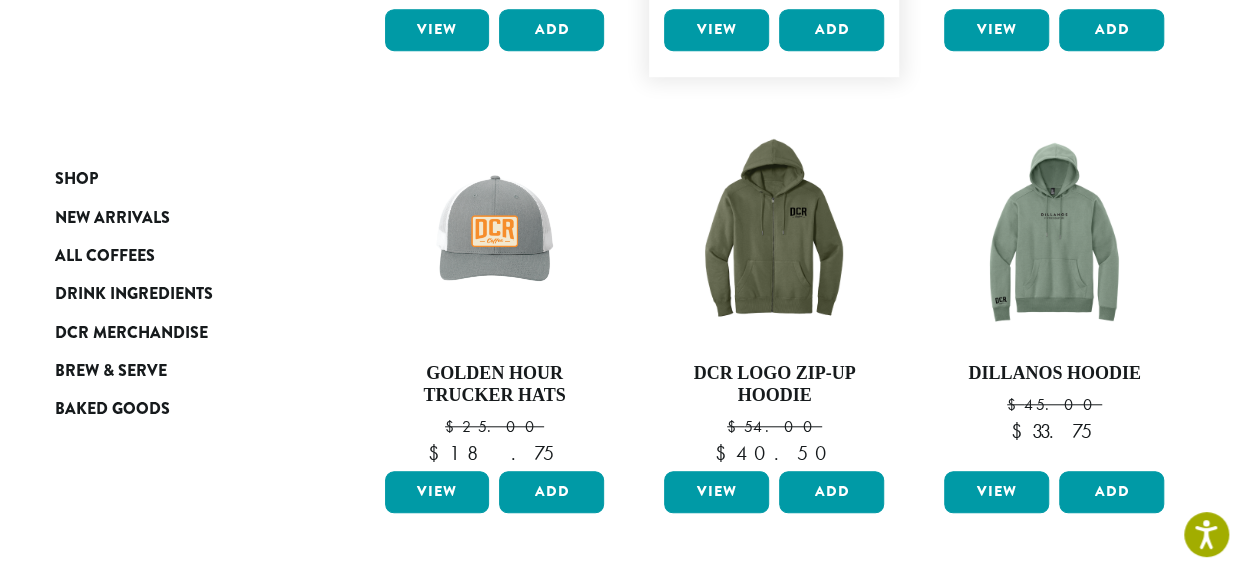 scroll, scrollTop: 692, scrollLeft: 0, axis: vertical 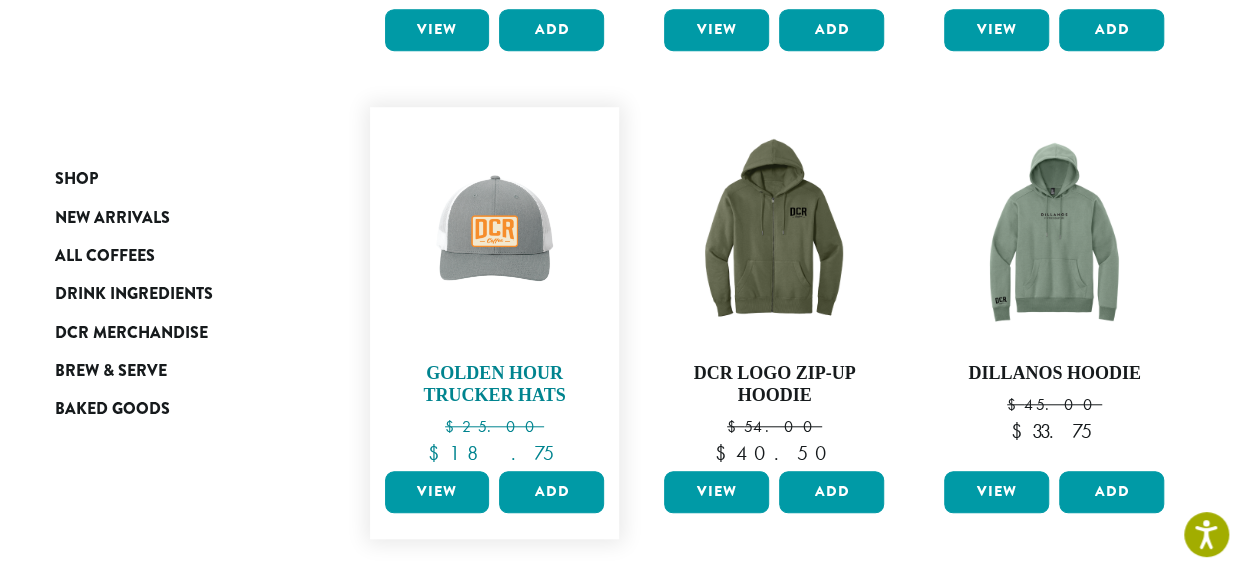 click on "Golden Hour Trucker Hats" at bounding box center [495, 384] 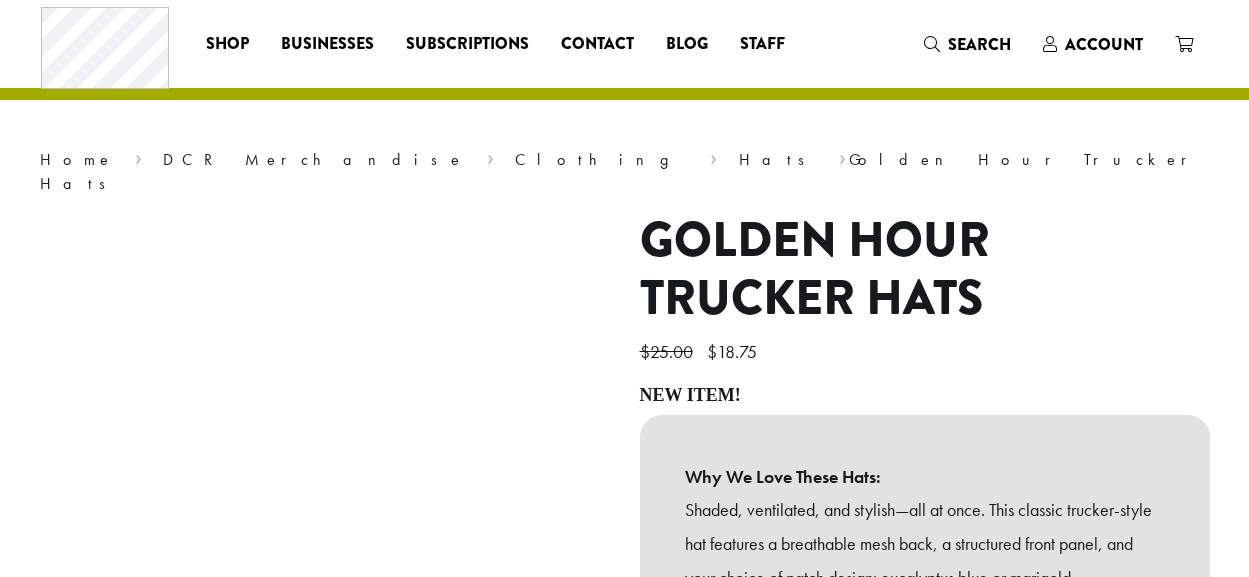 scroll, scrollTop: 0, scrollLeft: 0, axis: both 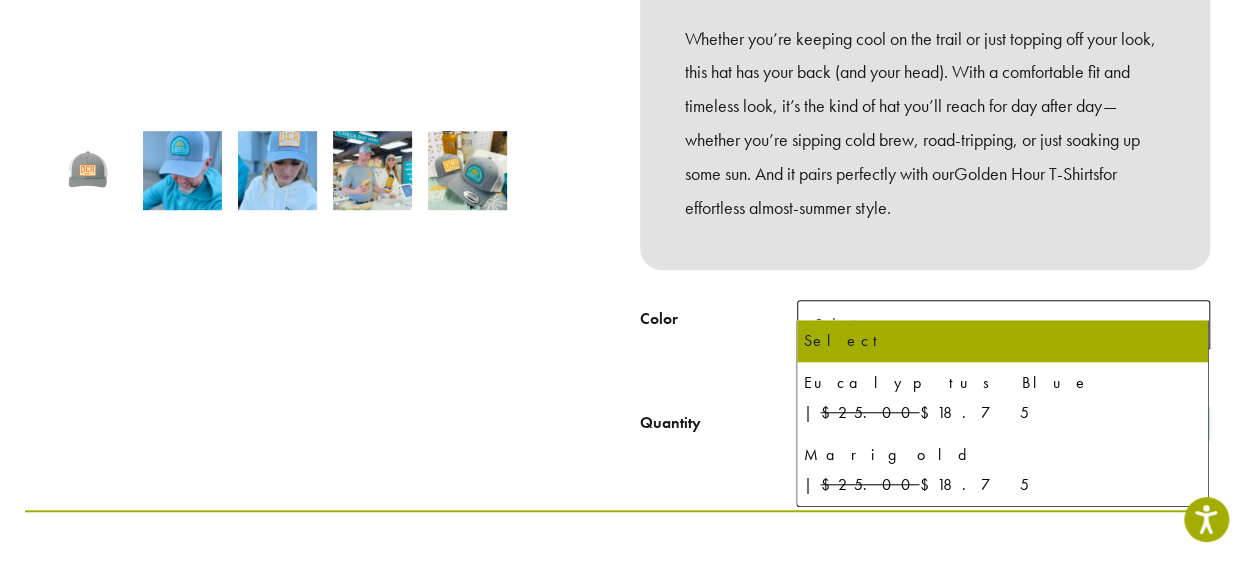 click 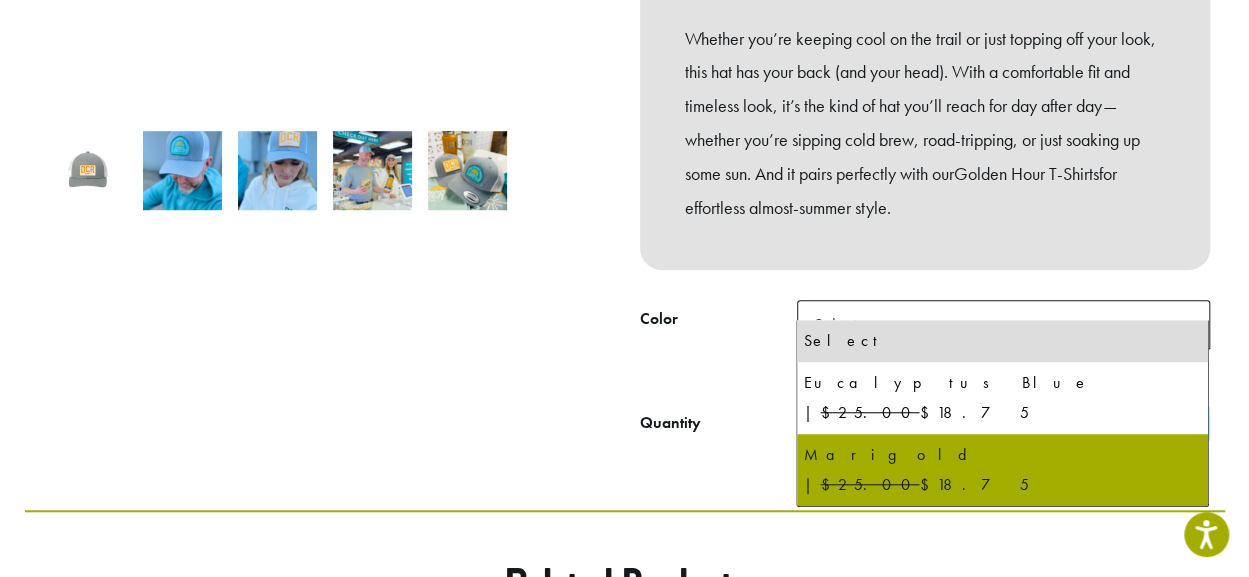select on "********" 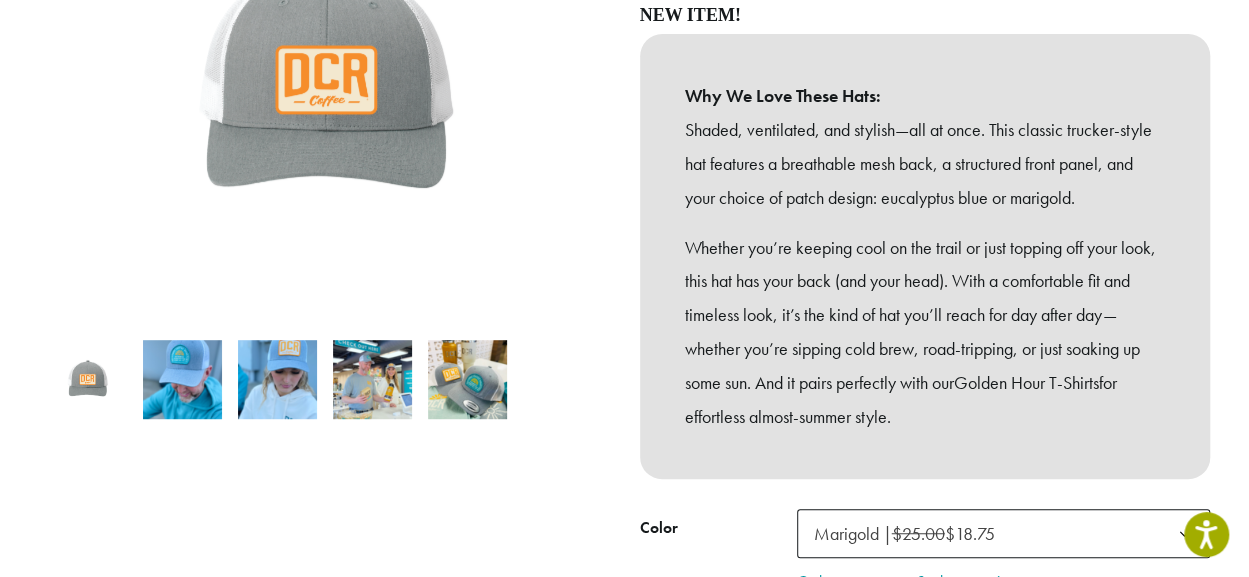 scroll, scrollTop: 418, scrollLeft: 0, axis: vertical 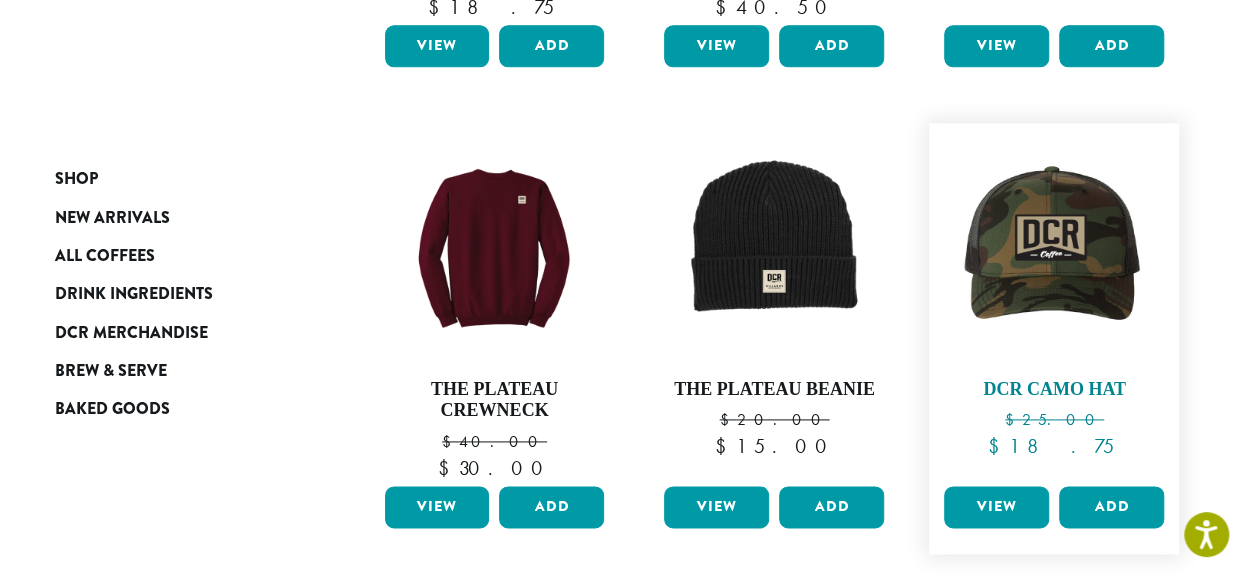 click on "DCR Camo Hat
$ 25.00   Original price was: $25.00. $ 18.75 Current price is: $18.75." at bounding box center [1054, 305] 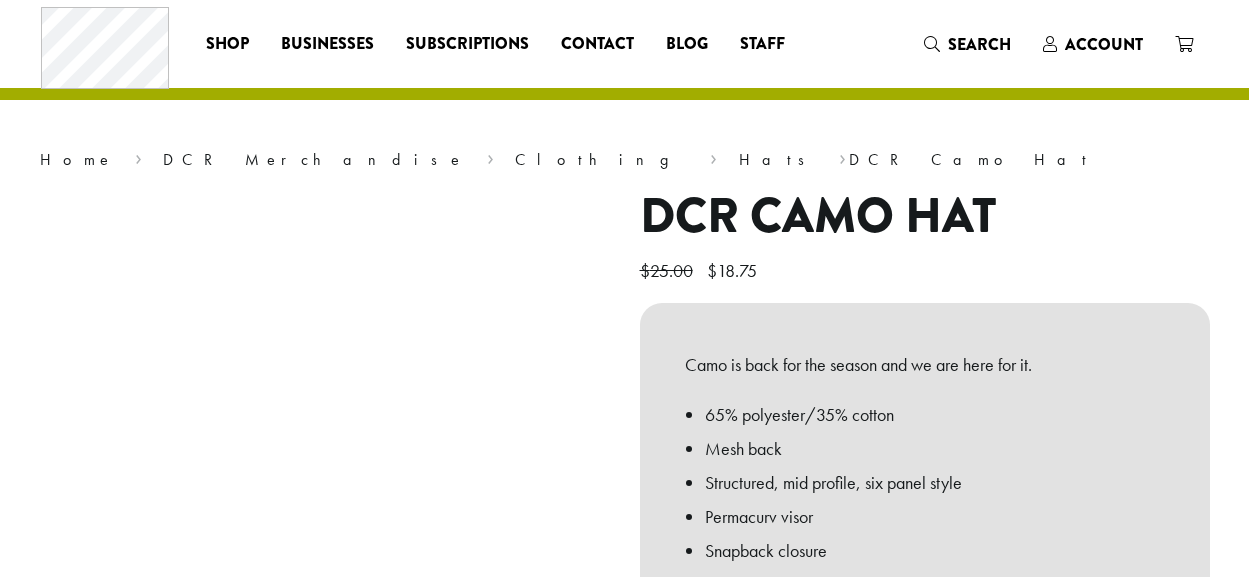 scroll, scrollTop: 0, scrollLeft: 0, axis: both 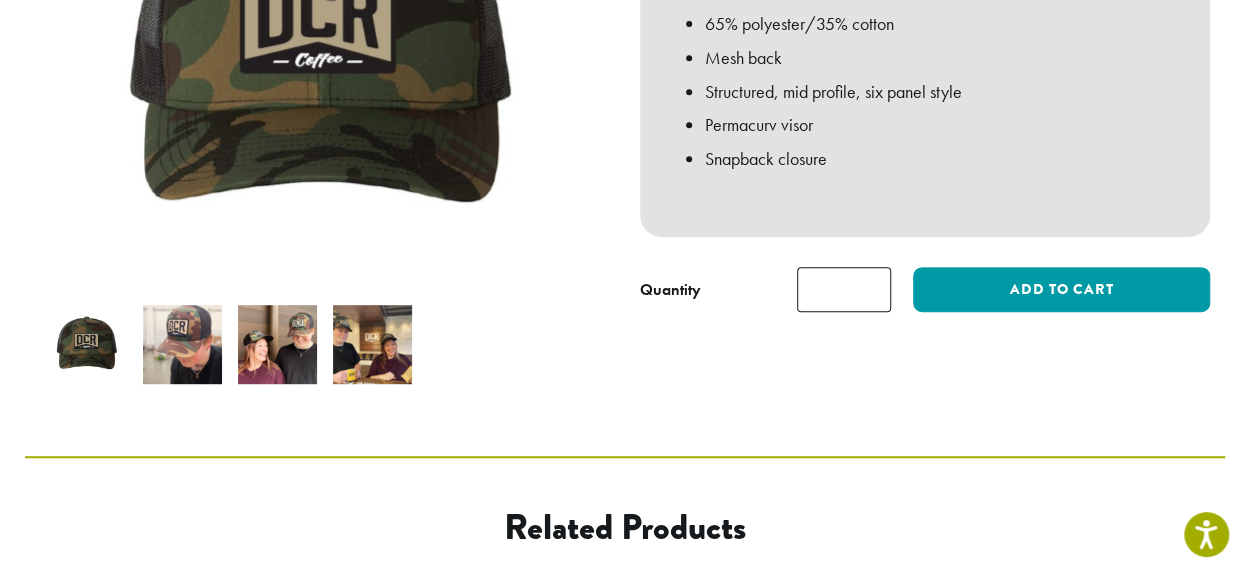 click at bounding box center [277, 344] 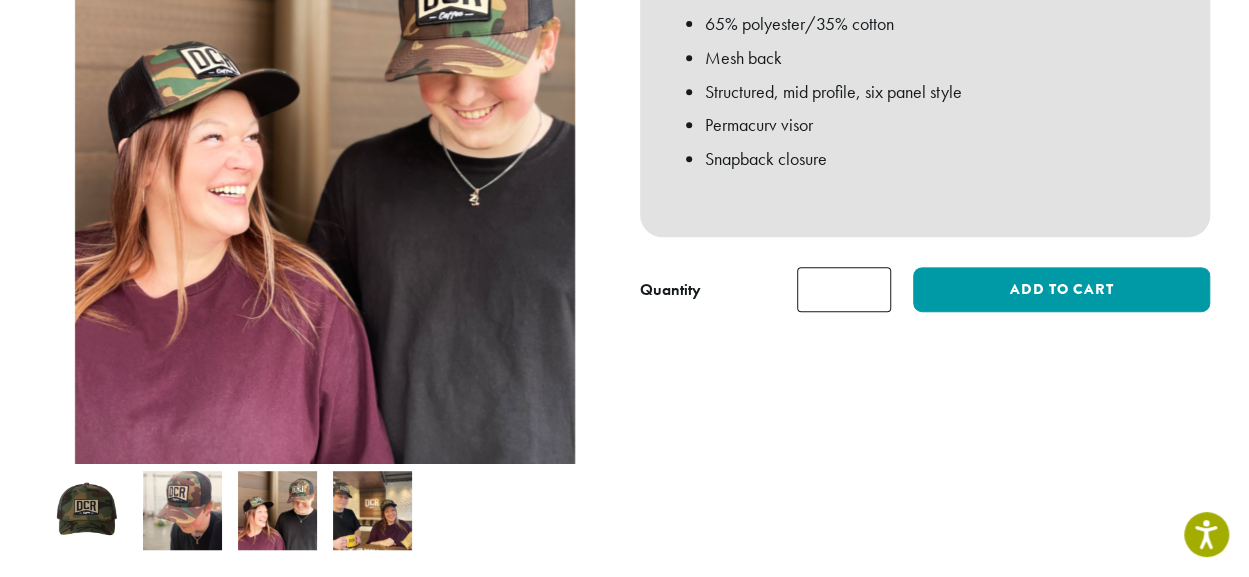 click at bounding box center (372, 510) 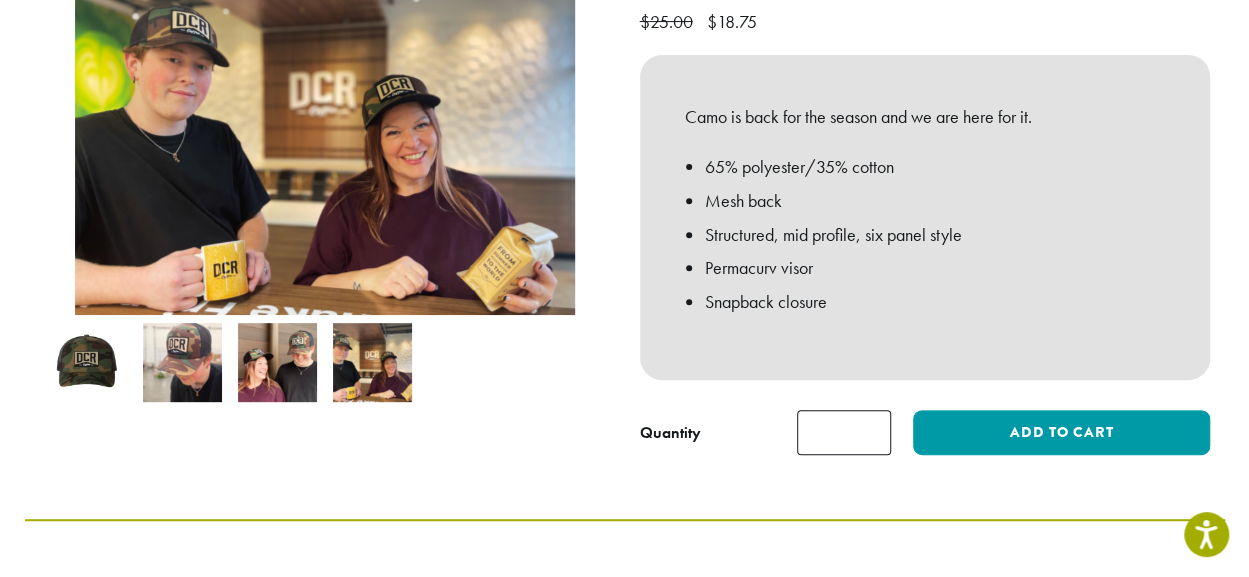 scroll, scrollTop: 278, scrollLeft: 0, axis: vertical 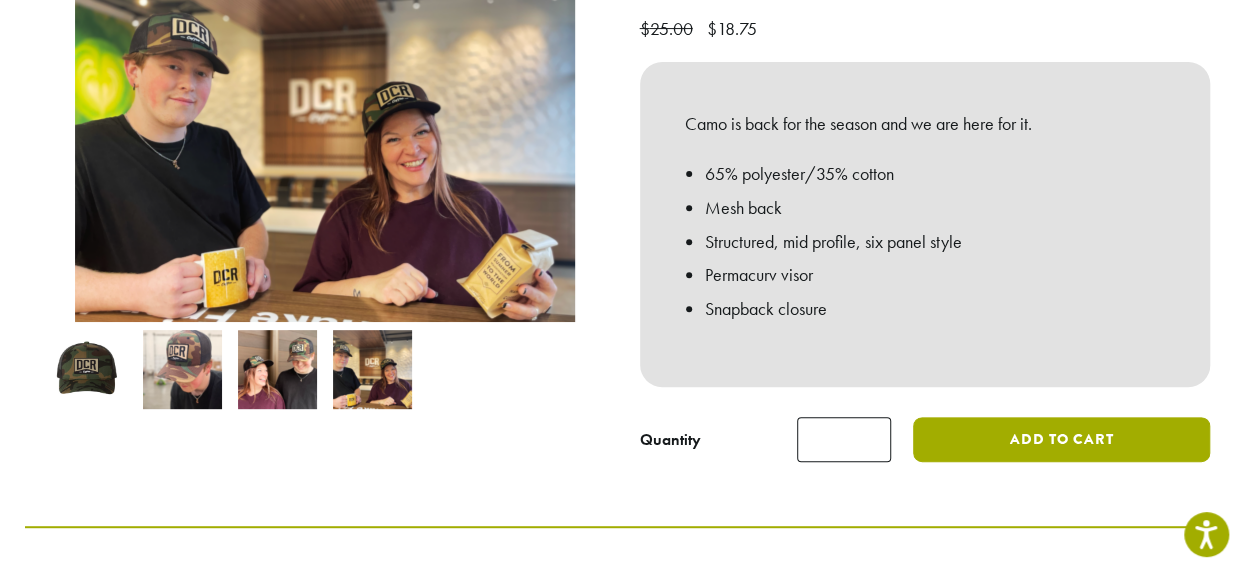 click on "Add to cart" at bounding box center (1061, 439) 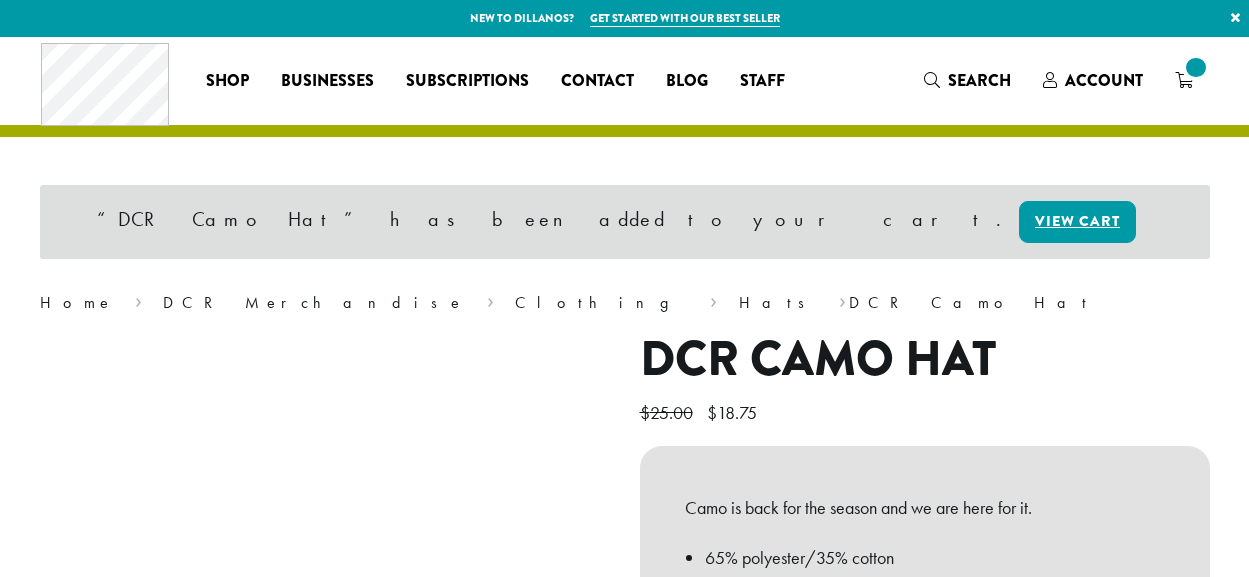 scroll, scrollTop: 0, scrollLeft: 0, axis: both 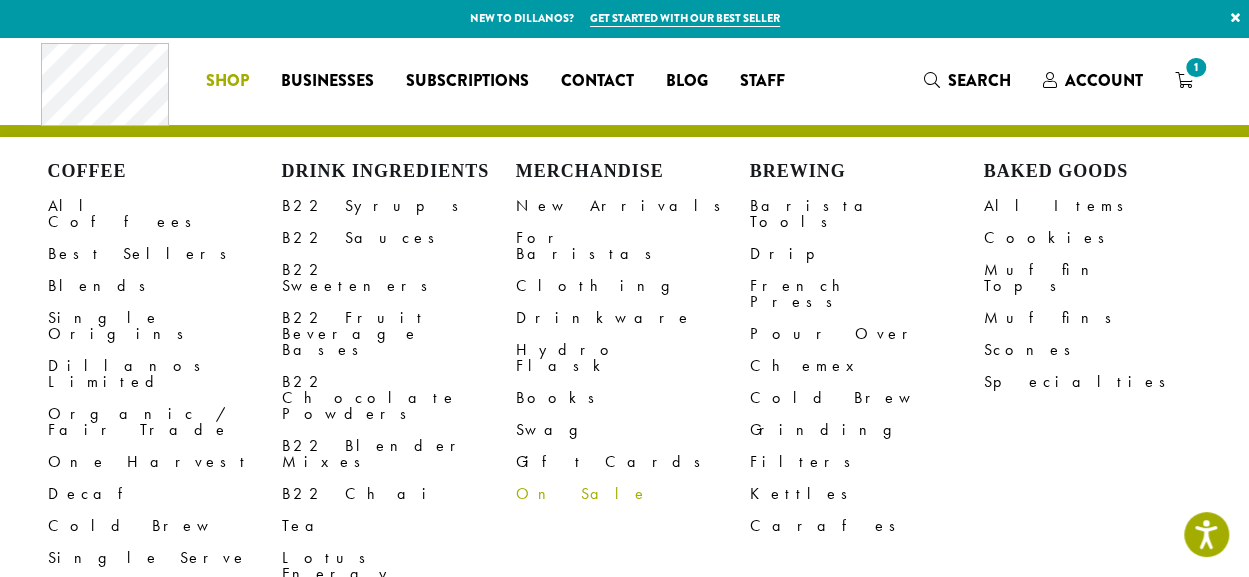 click on "On Sale" at bounding box center [633, 494] 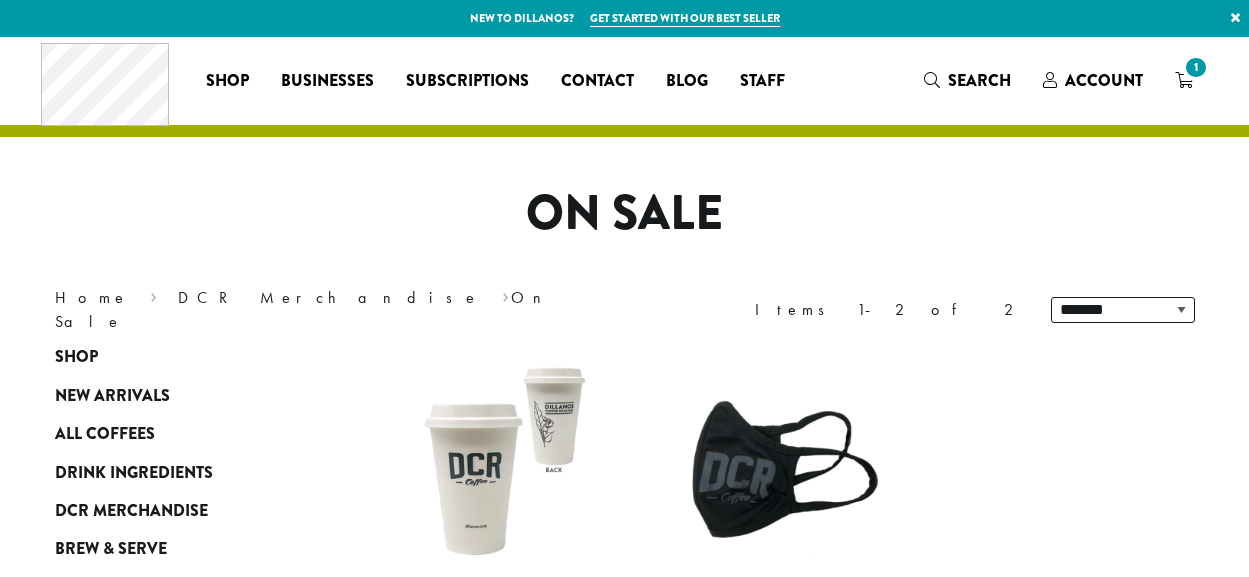 scroll, scrollTop: 0, scrollLeft: 0, axis: both 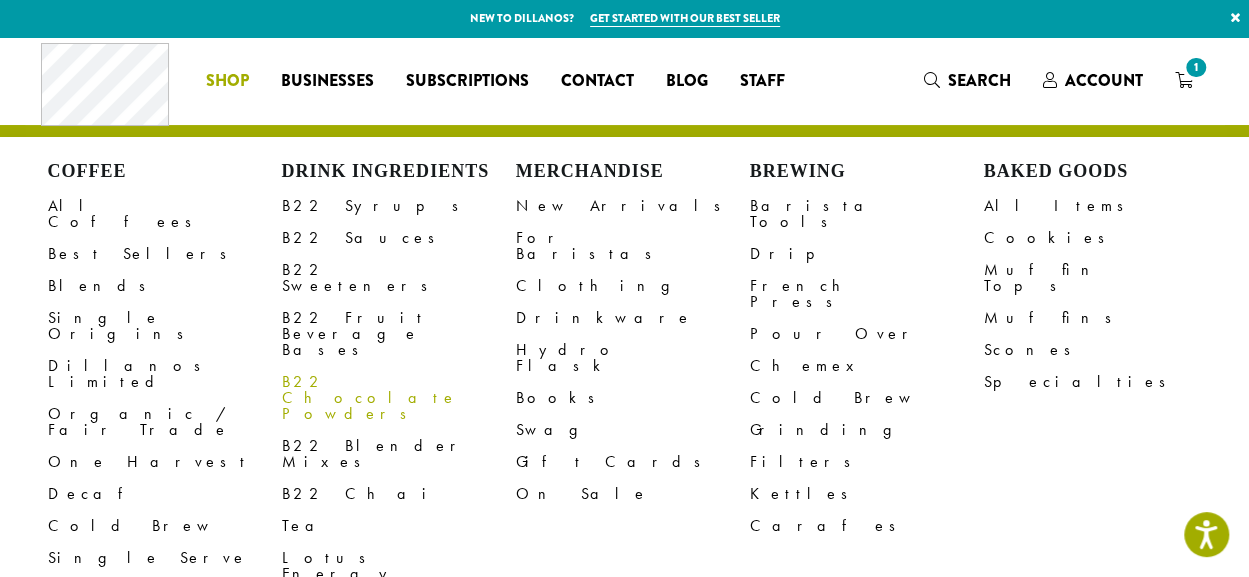 click on "B22 Chocolate Powders" at bounding box center (399, 398) 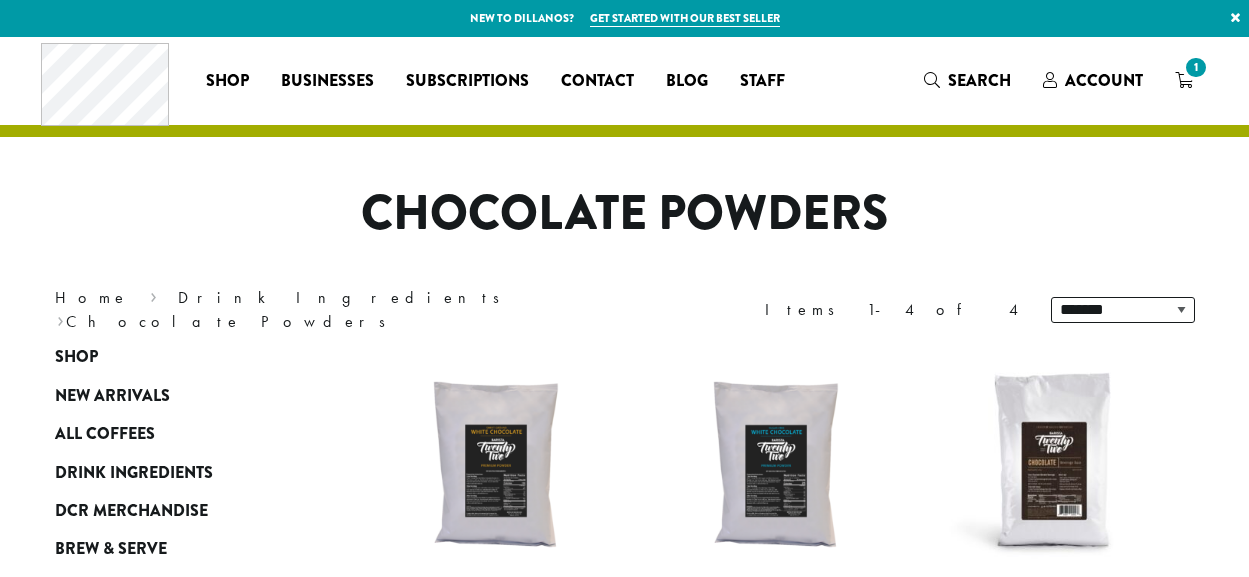 scroll, scrollTop: 0, scrollLeft: 0, axis: both 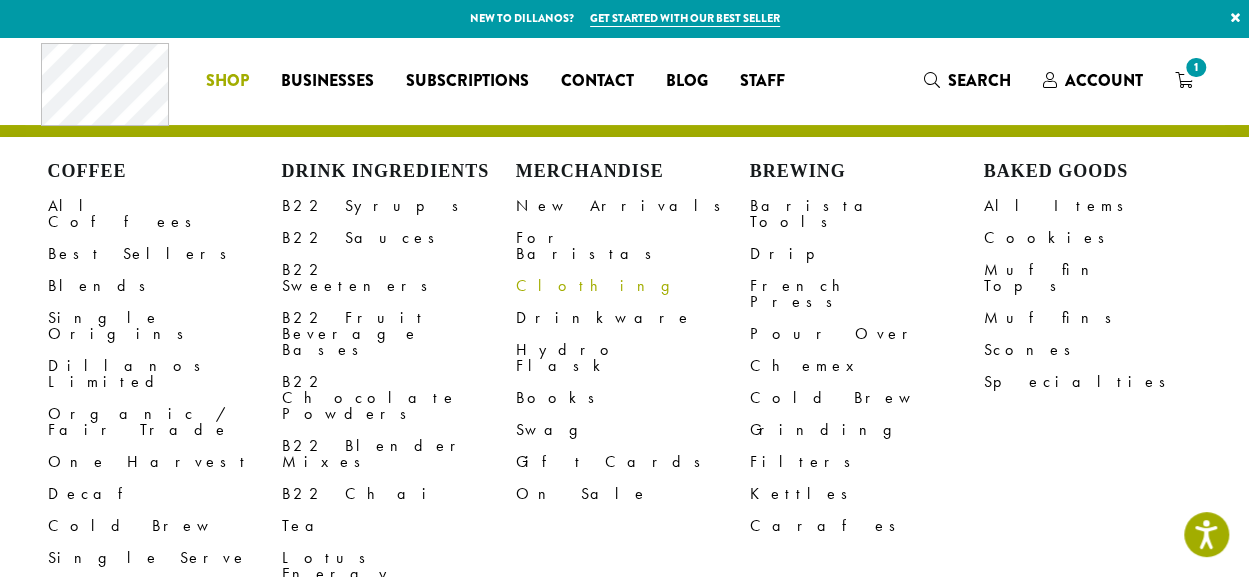 click on "Clothing" at bounding box center (633, 286) 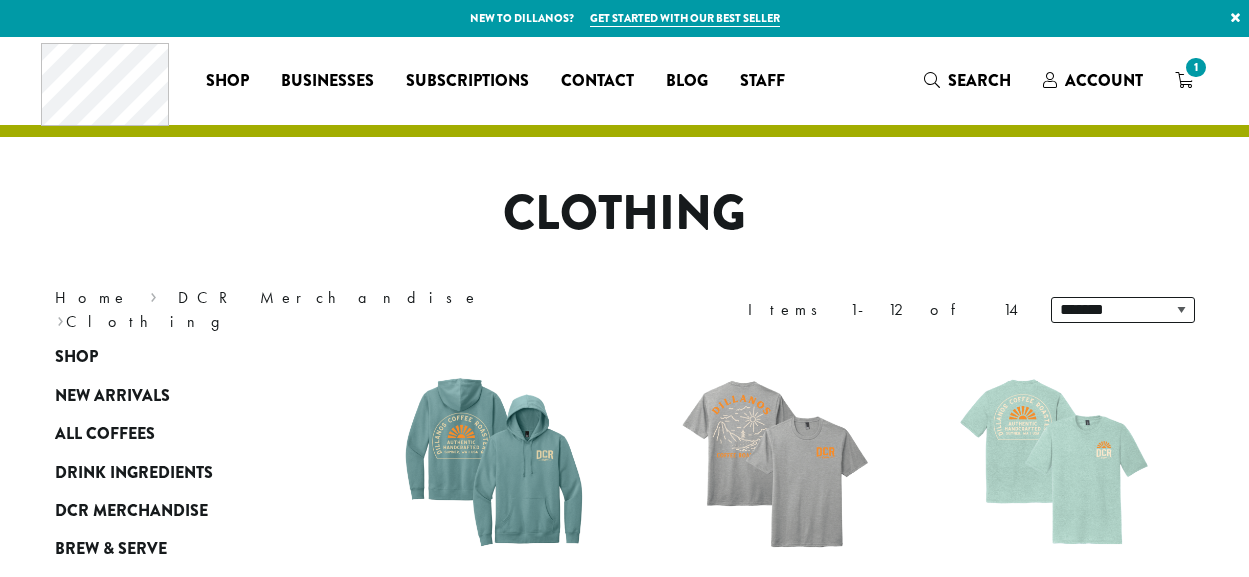 scroll, scrollTop: 0, scrollLeft: 0, axis: both 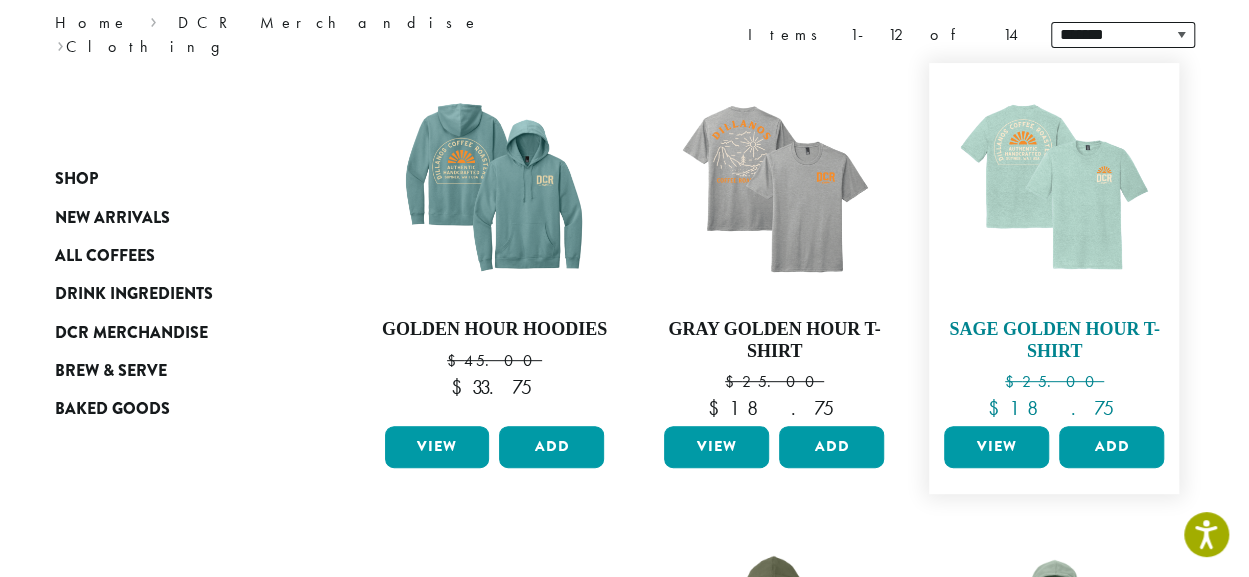 click on "Sage Golden Hour T-Shirt" at bounding box center [1054, 340] 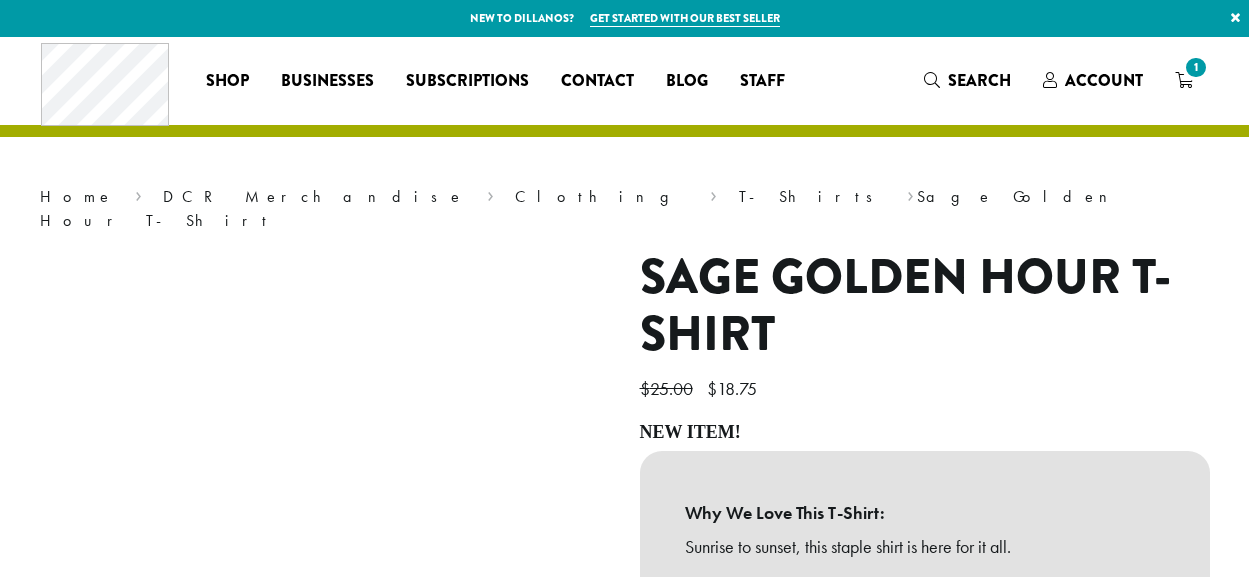 scroll, scrollTop: 0, scrollLeft: 0, axis: both 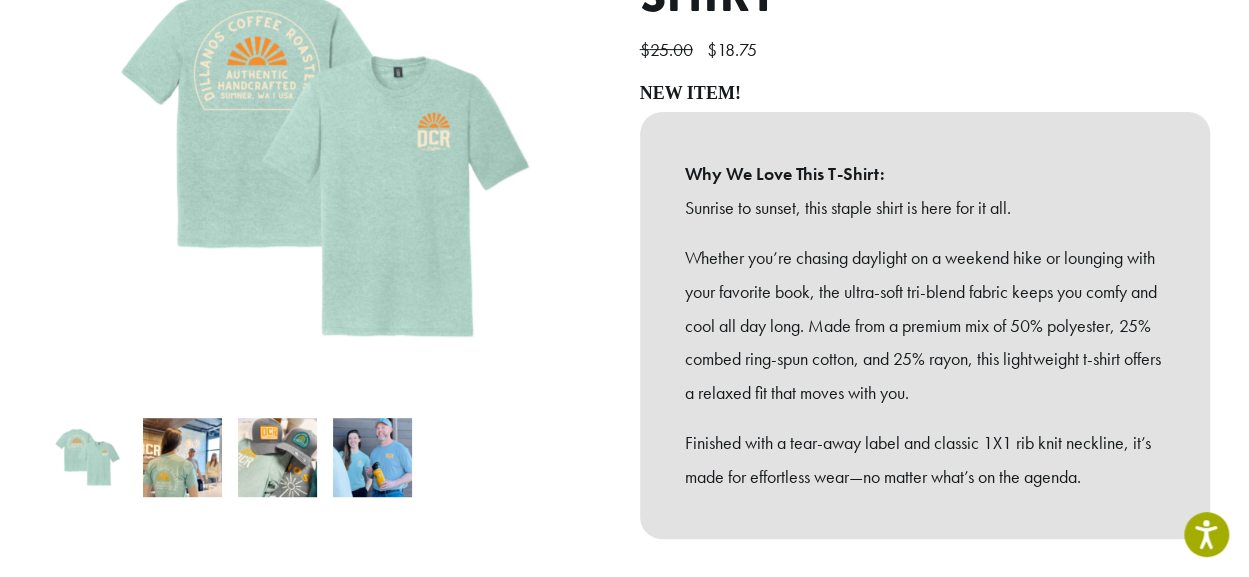 click at bounding box center (372, 457) 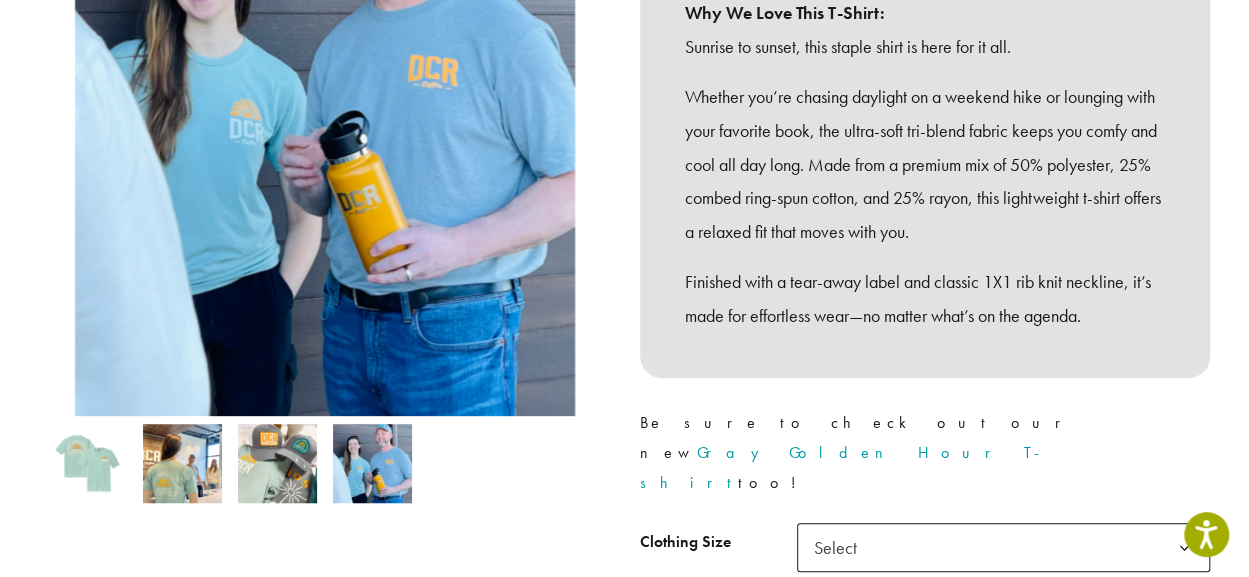 scroll, scrollTop: 505, scrollLeft: 0, axis: vertical 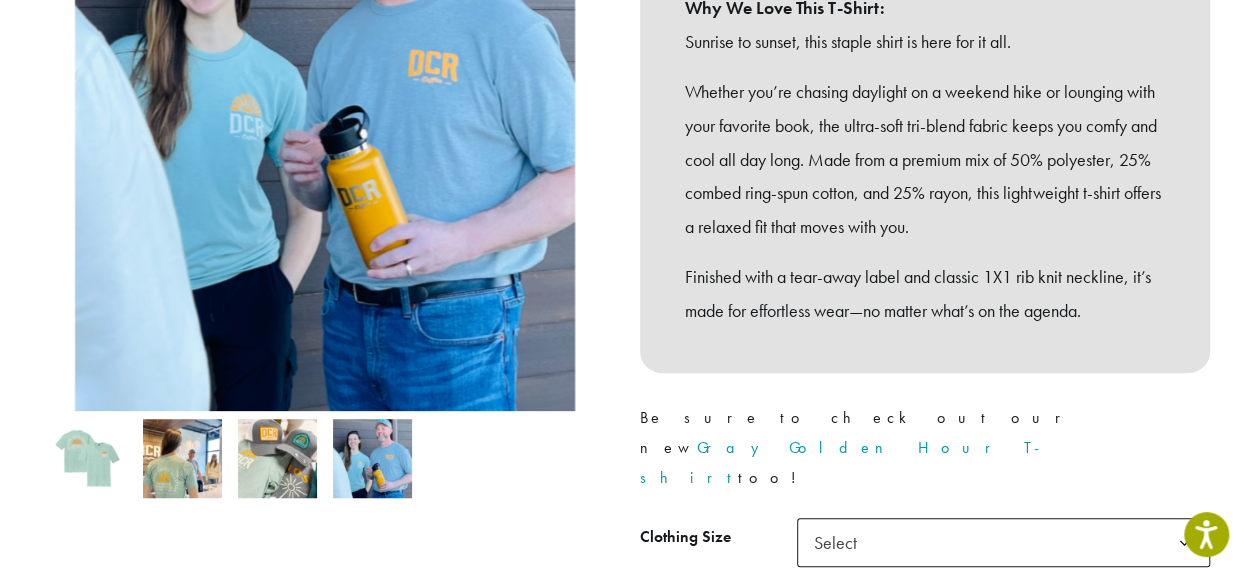 click at bounding box center (182, 458) 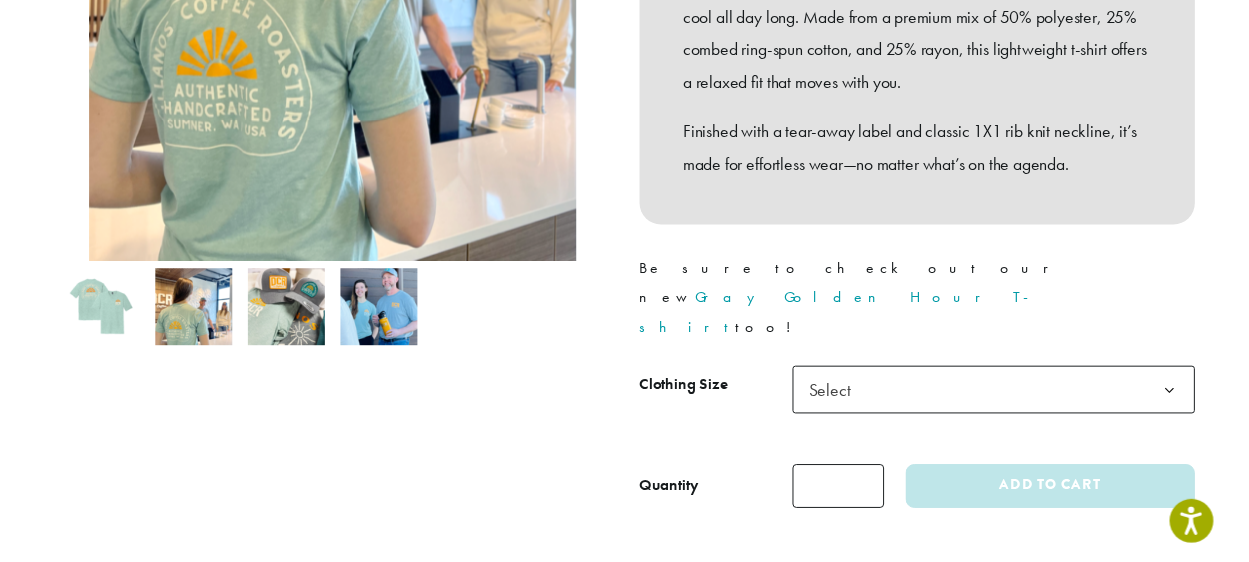 scroll, scrollTop: 647, scrollLeft: 0, axis: vertical 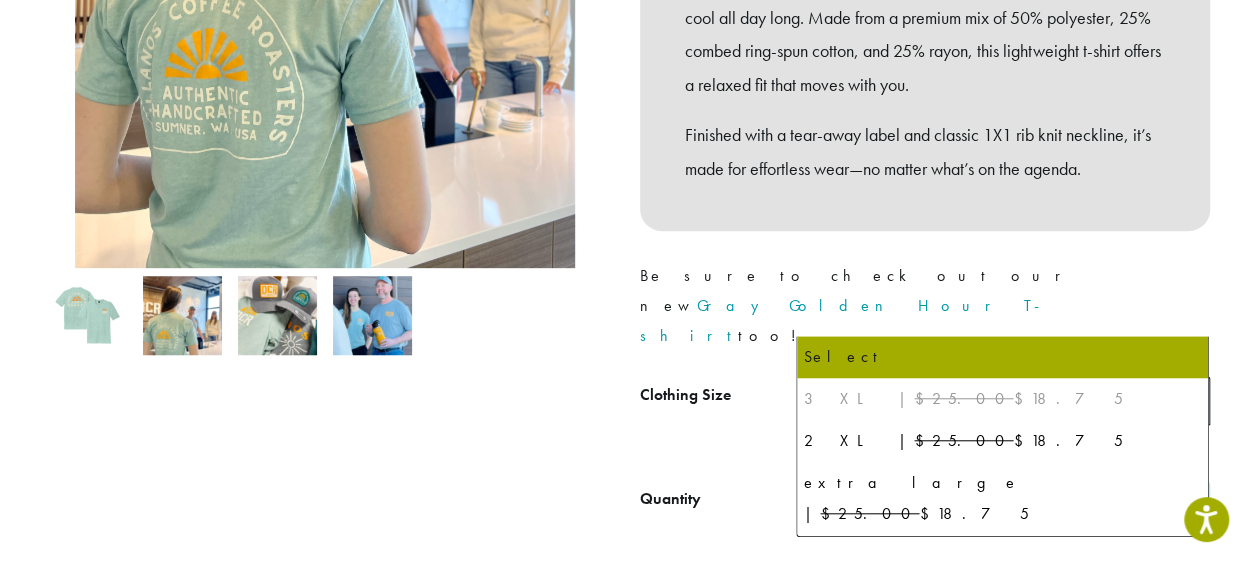 click 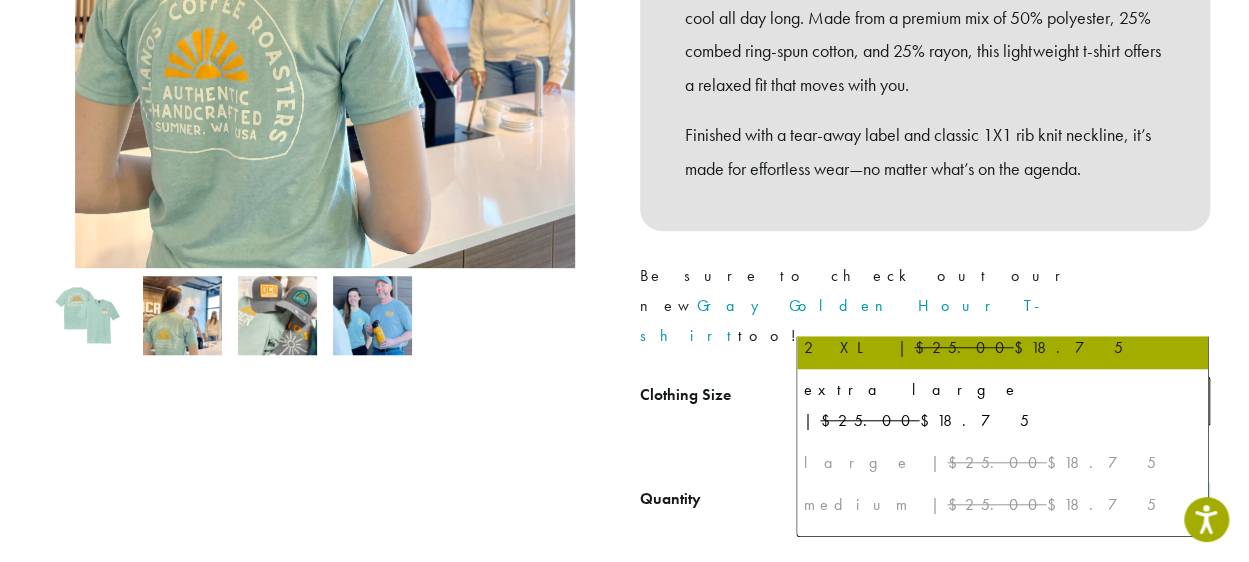 scroll, scrollTop: 94, scrollLeft: 0, axis: vertical 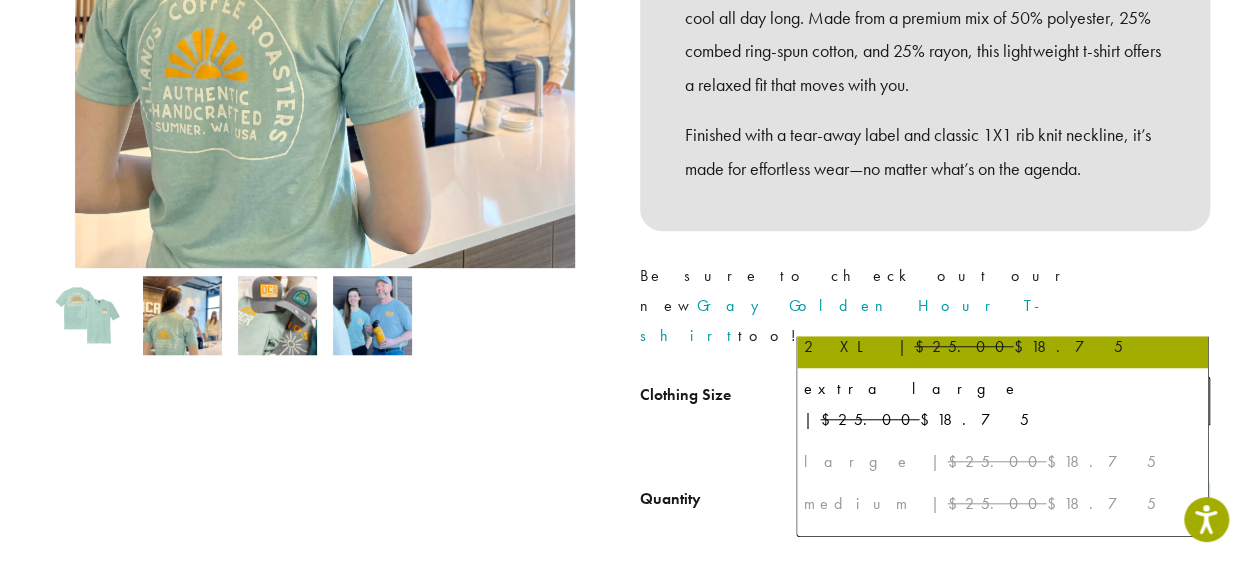 click on "$25.00" at bounding box center [996, 503] 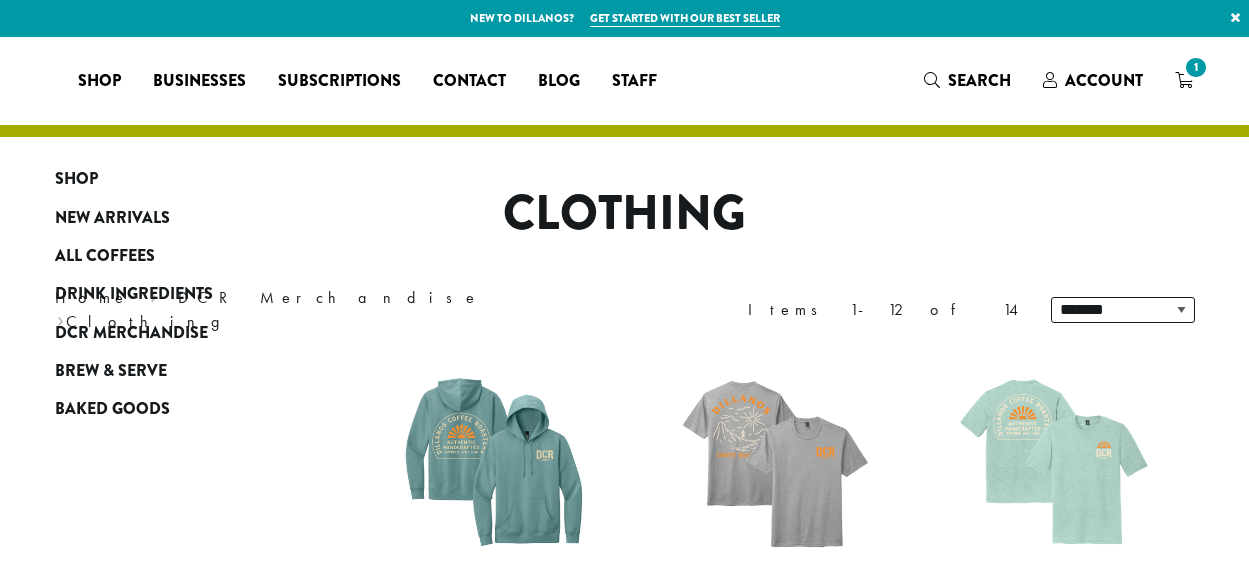 scroll, scrollTop: 275, scrollLeft: 0, axis: vertical 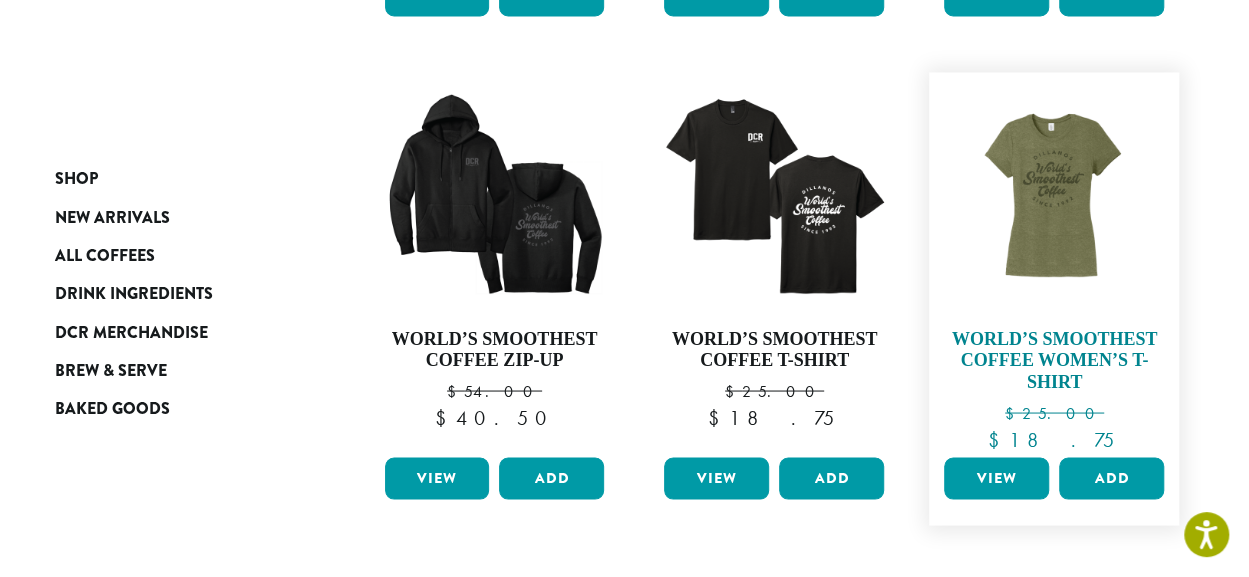 click on "World’s Smoothest Coffee Women’s T-Shirt" at bounding box center (1054, 360) 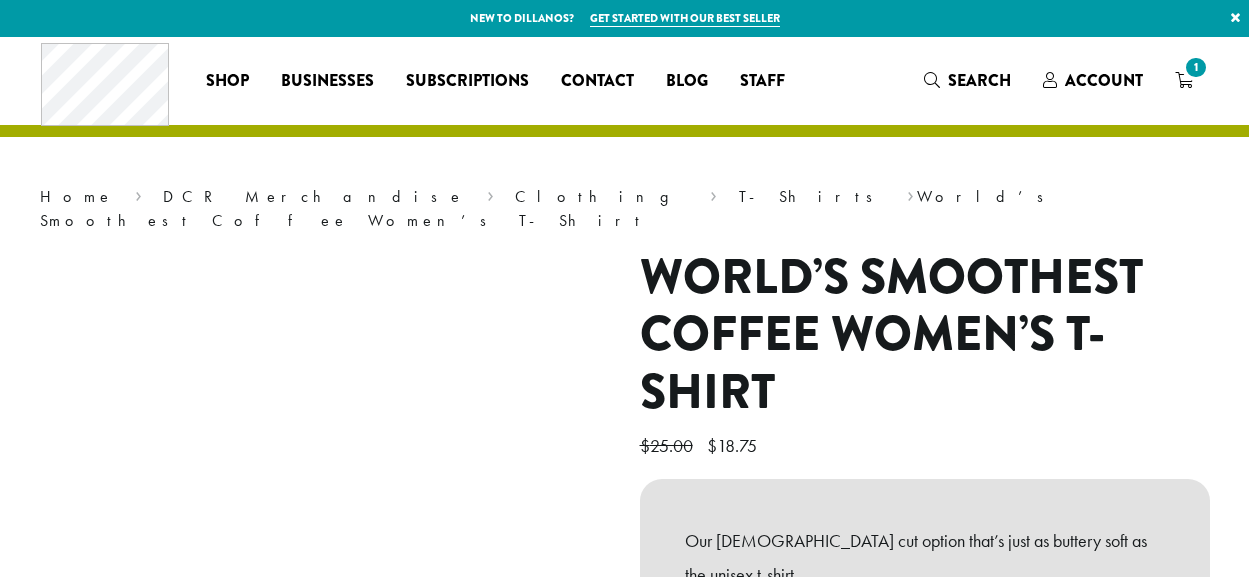 scroll, scrollTop: 0, scrollLeft: 0, axis: both 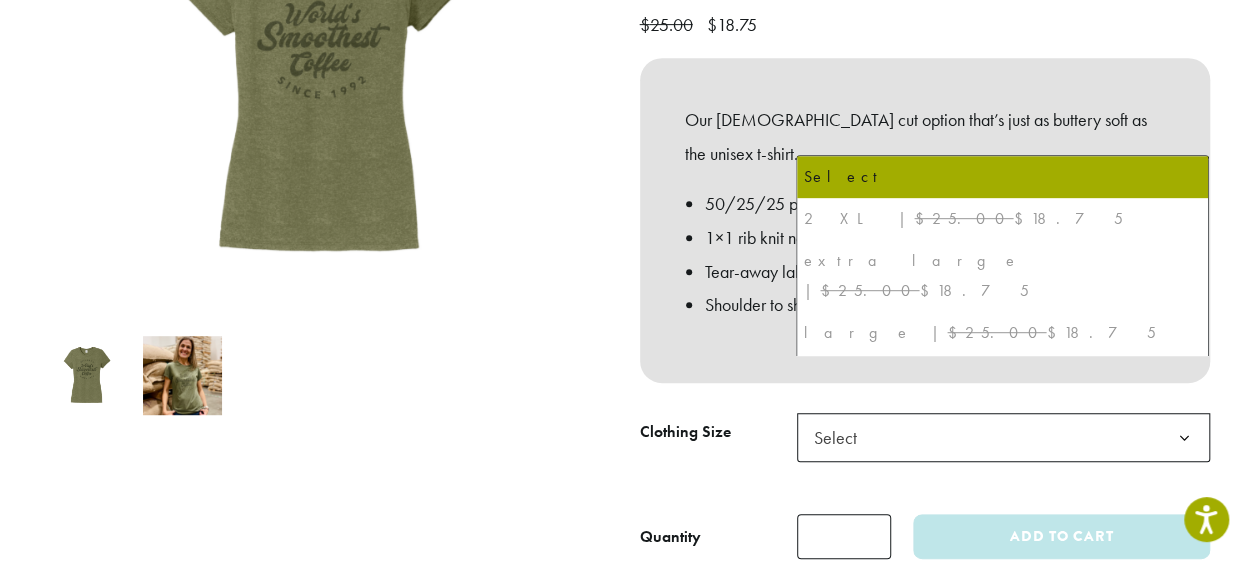 click 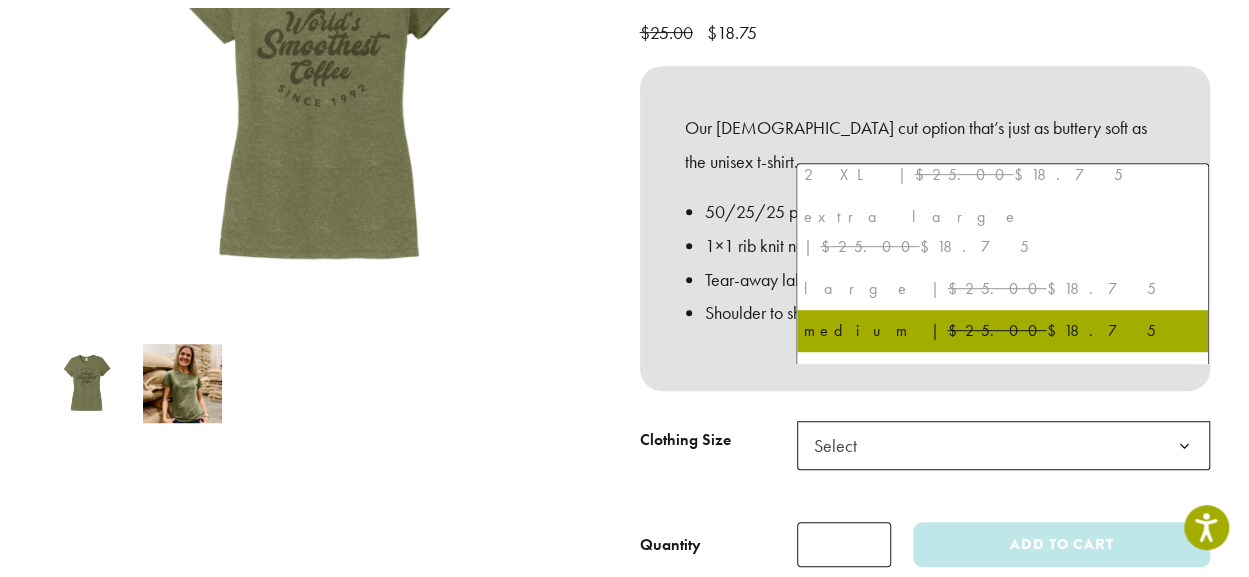 scroll, scrollTop: 52, scrollLeft: 0, axis: vertical 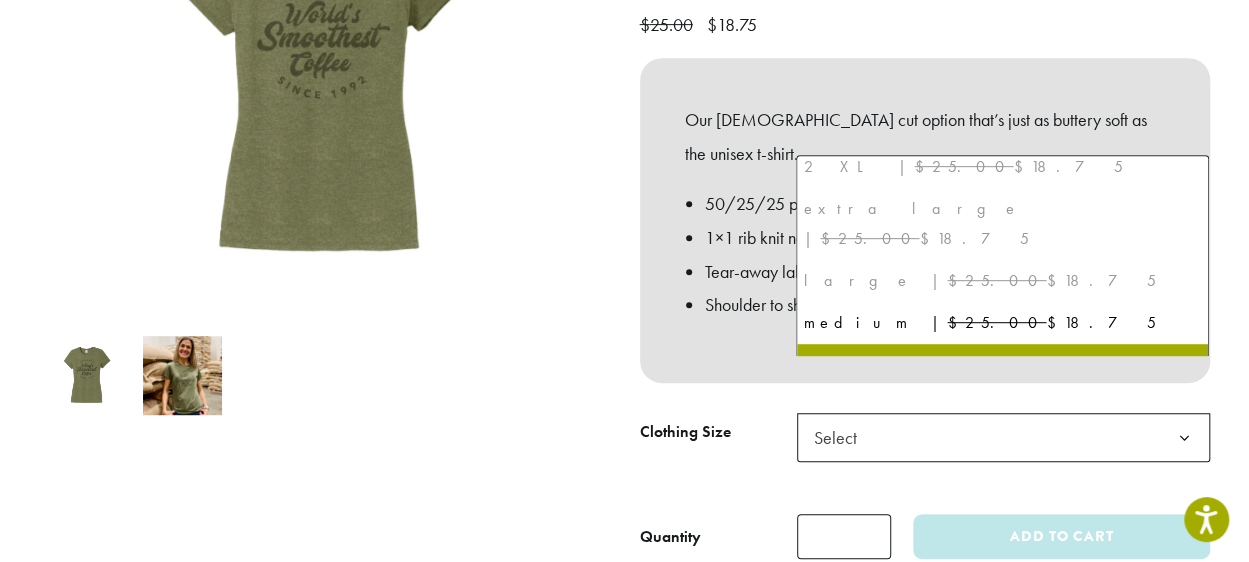 select on "*****" 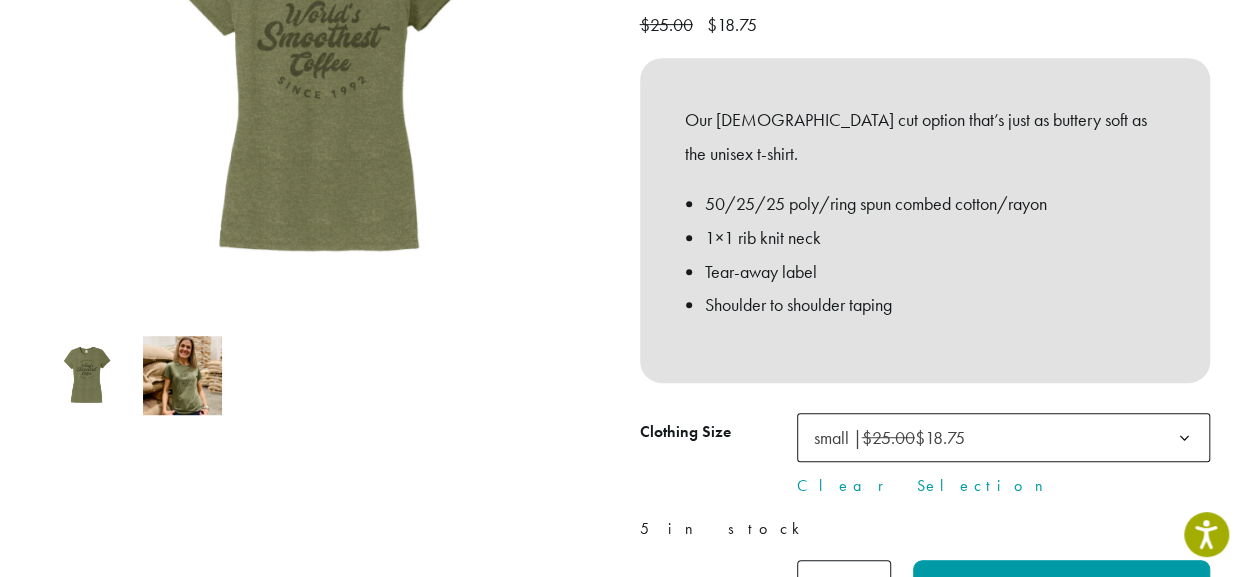scroll, scrollTop: 459, scrollLeft: 0, axis: vertical 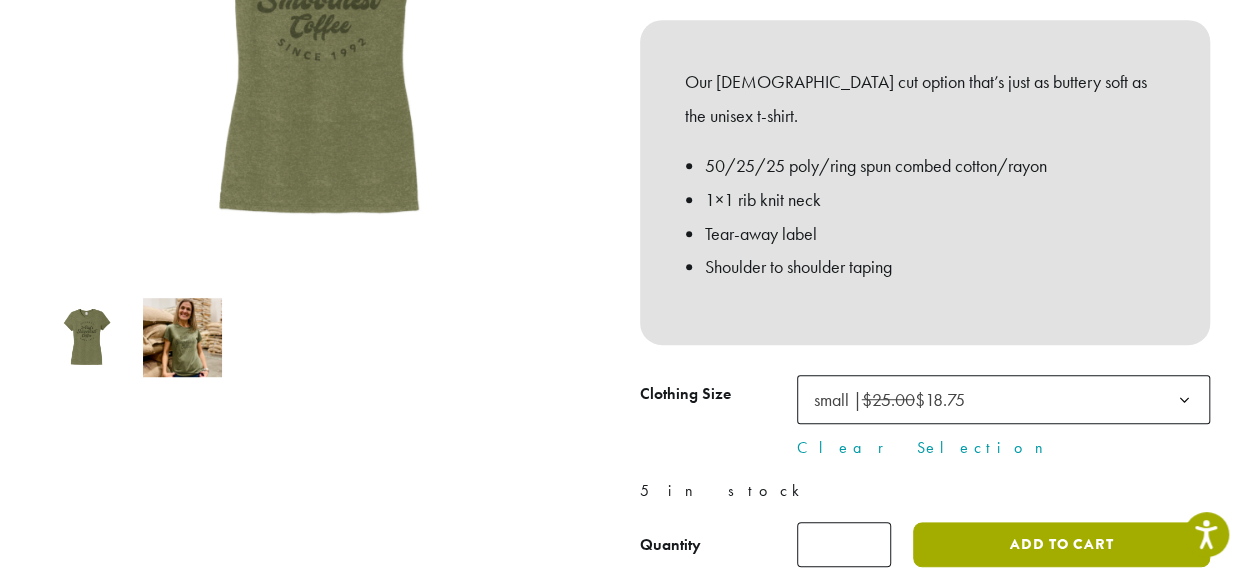 click on "Add to cart" 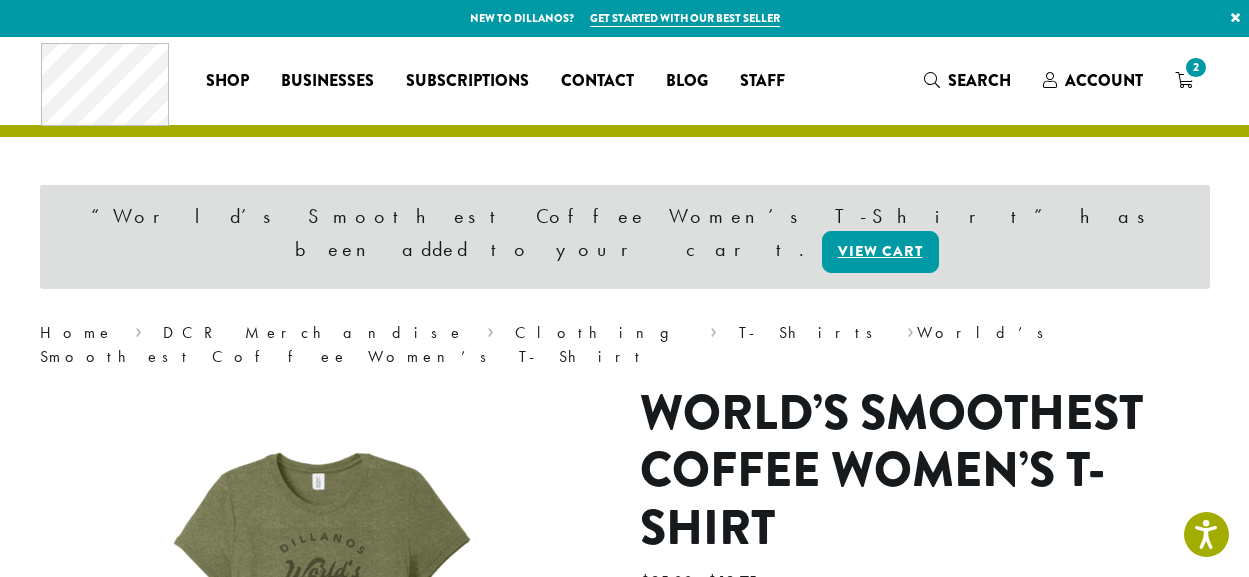 scroll, scrollTop: 0, scrollLeft: 0, axis: both 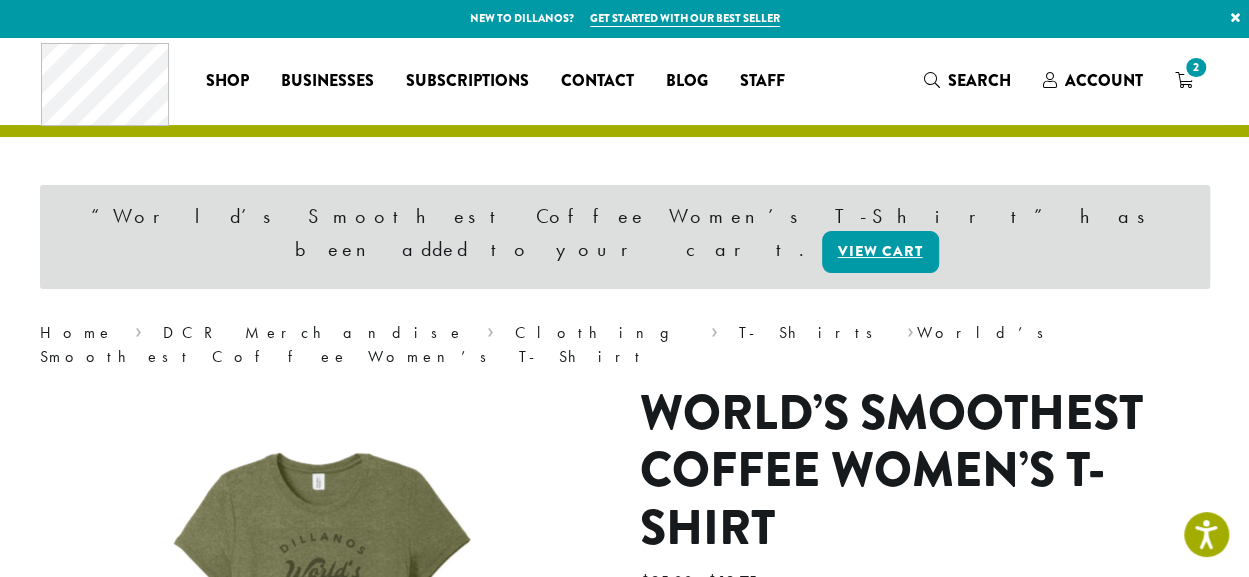 click on "2" at bounding box center [1195, 67] 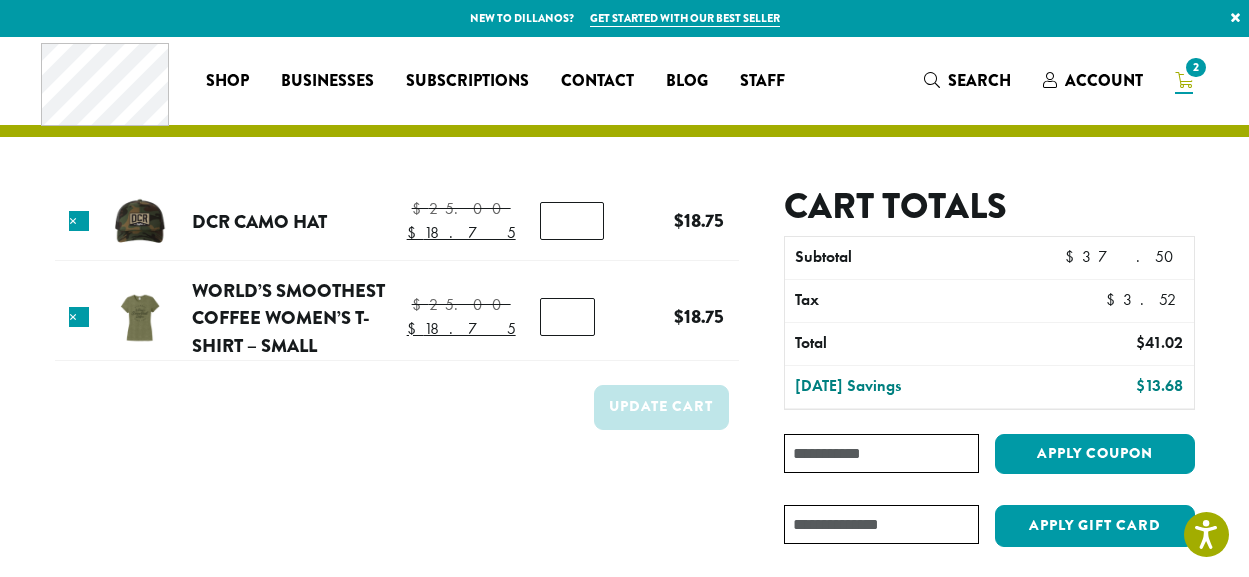 scroll, scrollTop: 0, scrollLeft: 0, axis: both 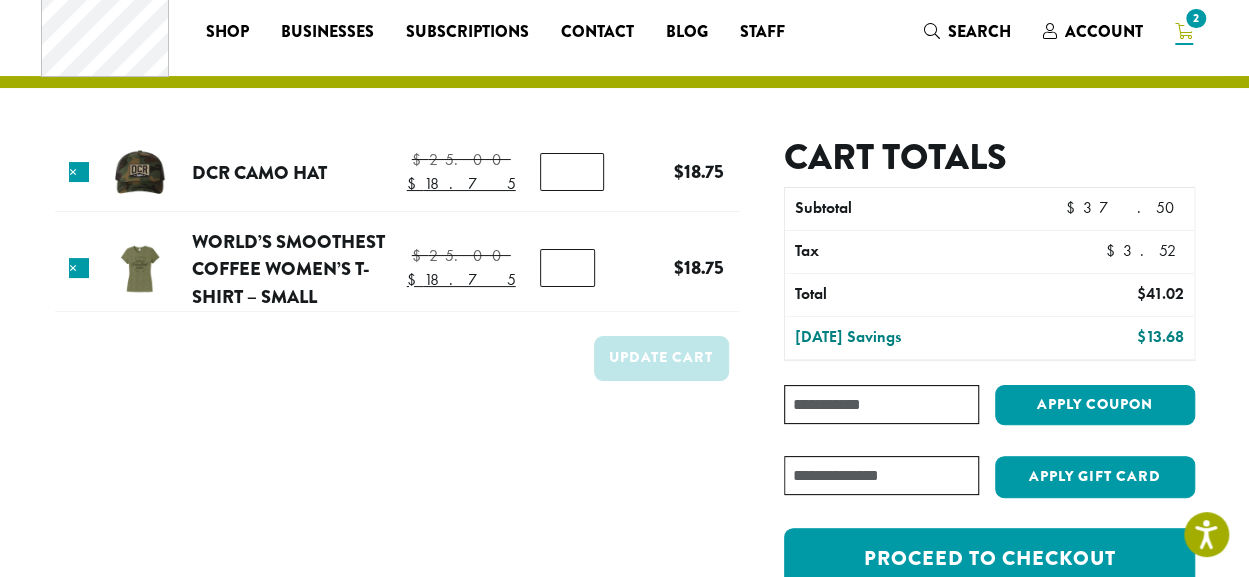 click on "Coupon:" at bounding box center (881, 404) 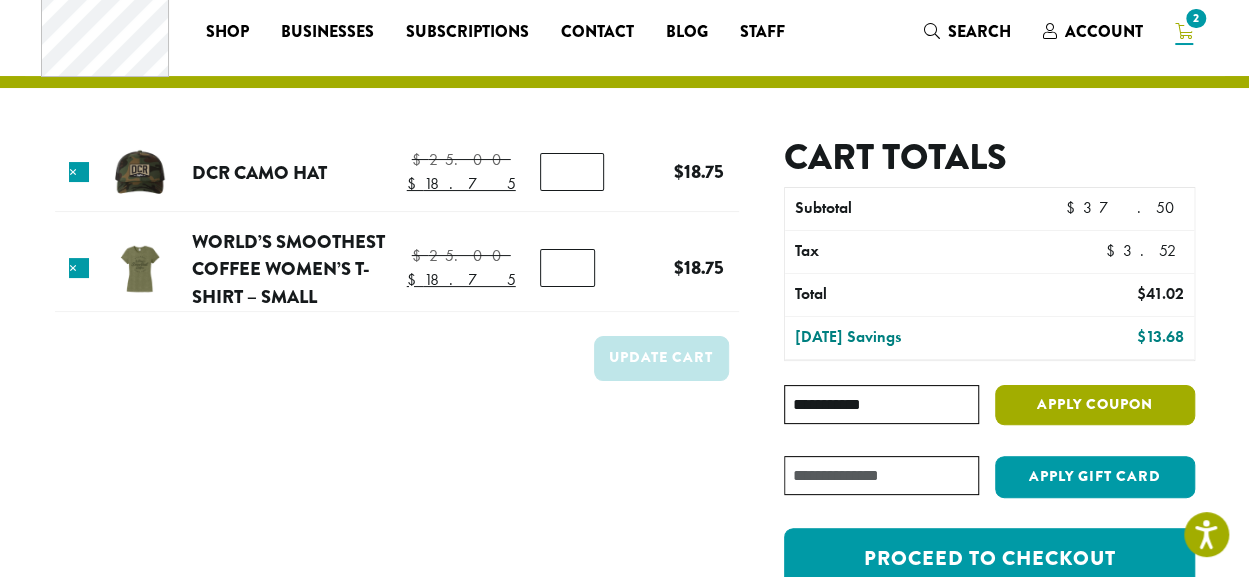 type on "**********" 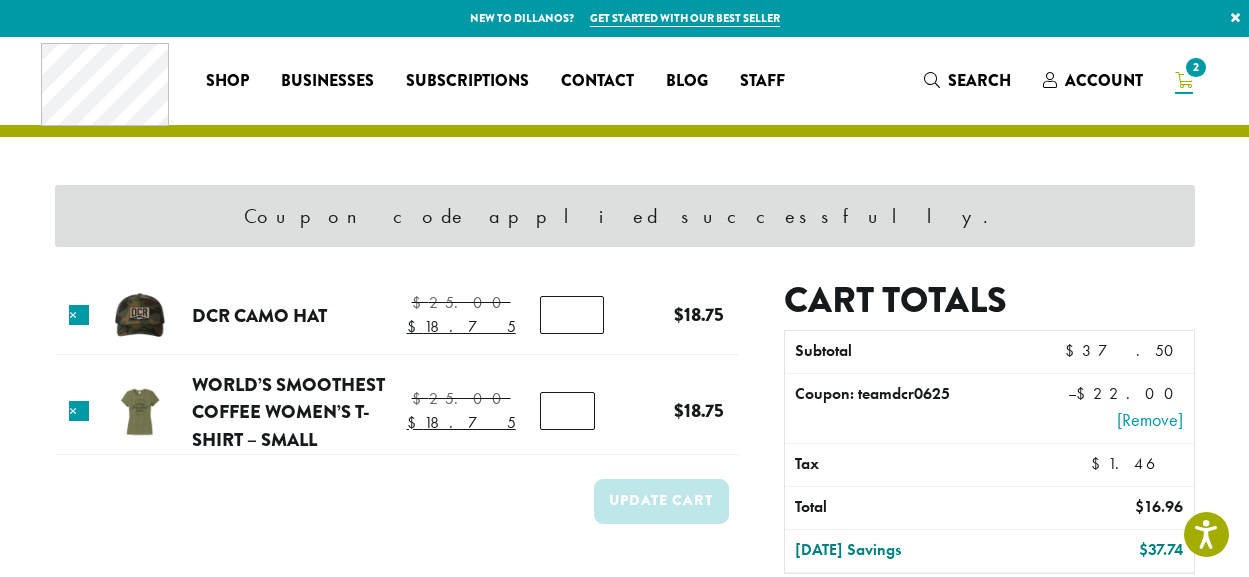 scroll, scrollTop: 151, scrollLeft: 0, axis: vertical 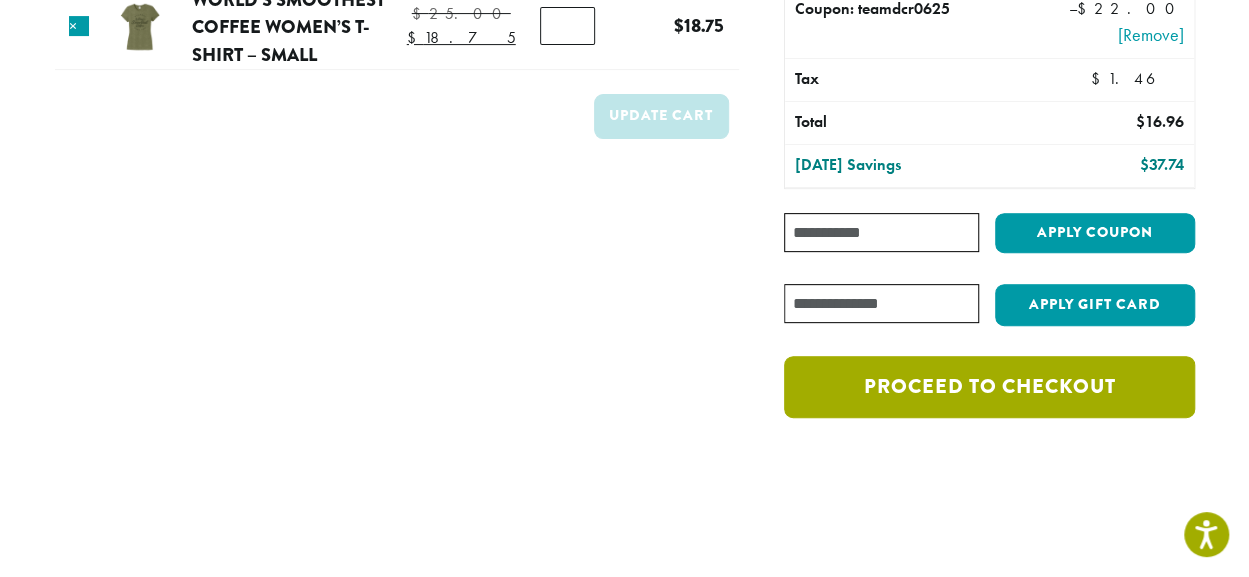 click on "Proceed to checkout" at bounding box center [989, 387] 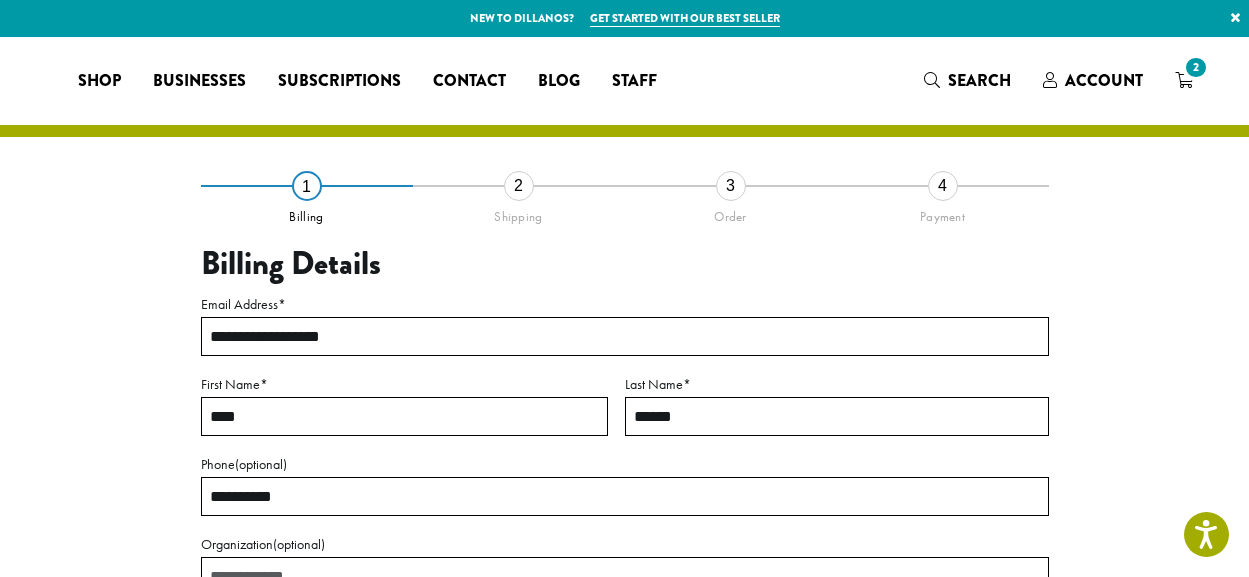 select on "**" 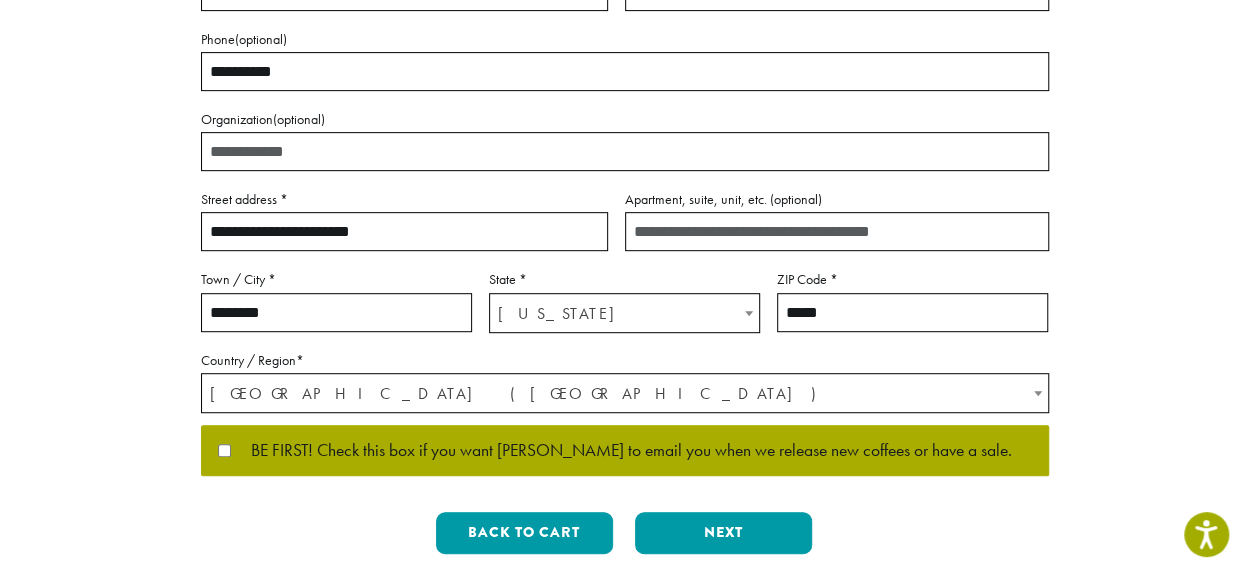 scroll, scrollTop: 0, scrollLeft: 0, axis: both 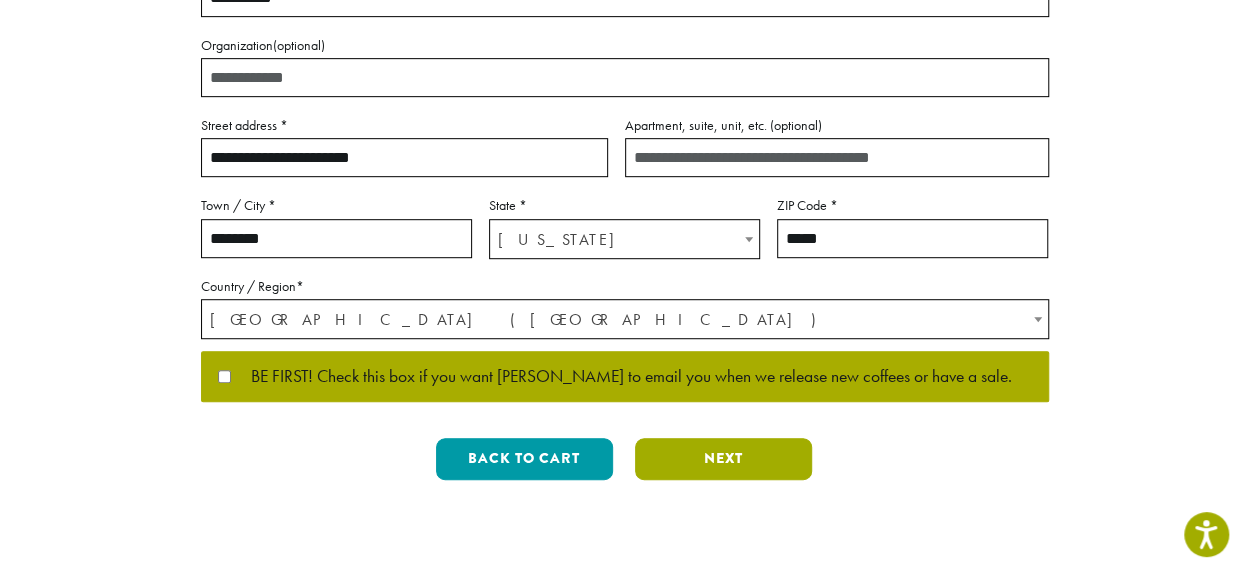 click on "Next" at bounding box center (723, 459) 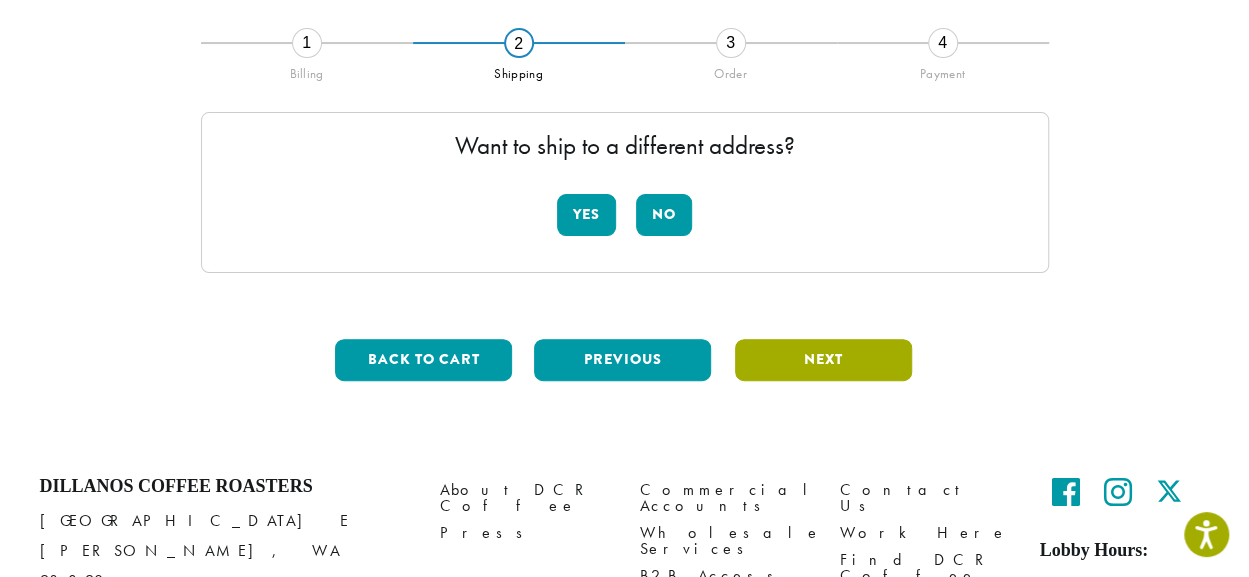 scroll, scrollTop: 144, scrollLeft: 0, axis: vertical 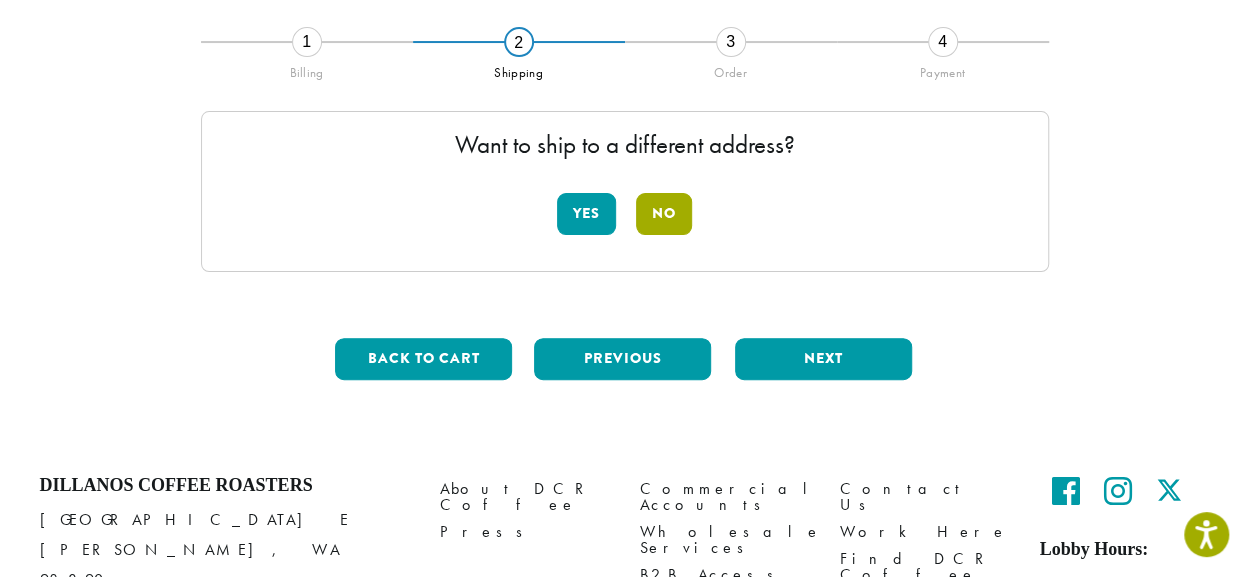 click on "No" at bounding box center (664, 214) 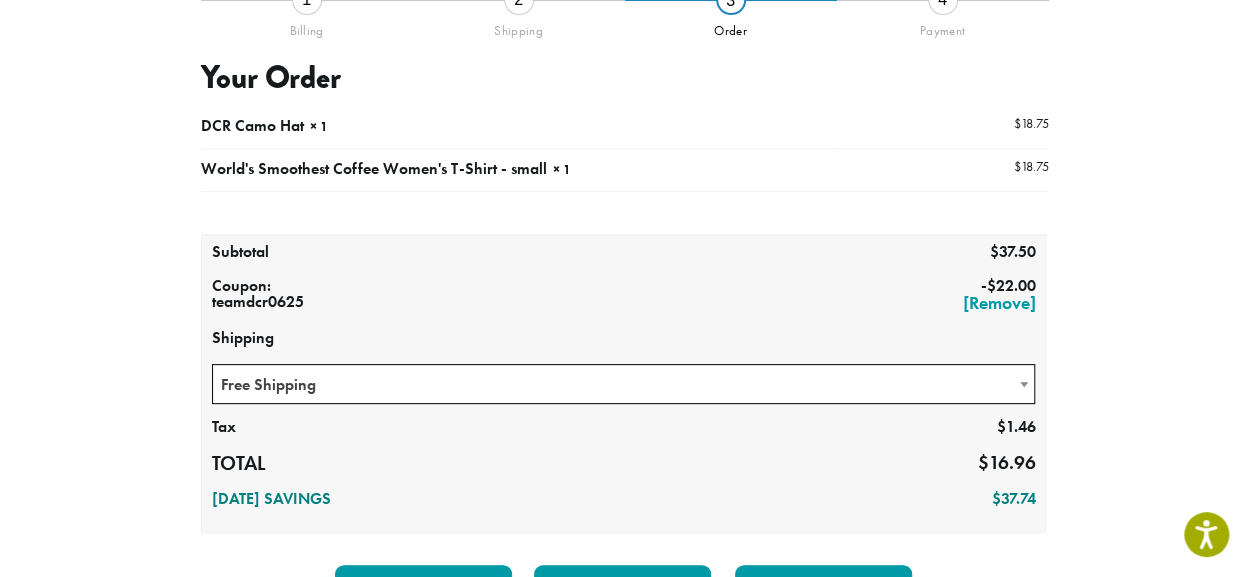 scroll, scrollTop: 189, scrollLeft: 0, axis: vertical 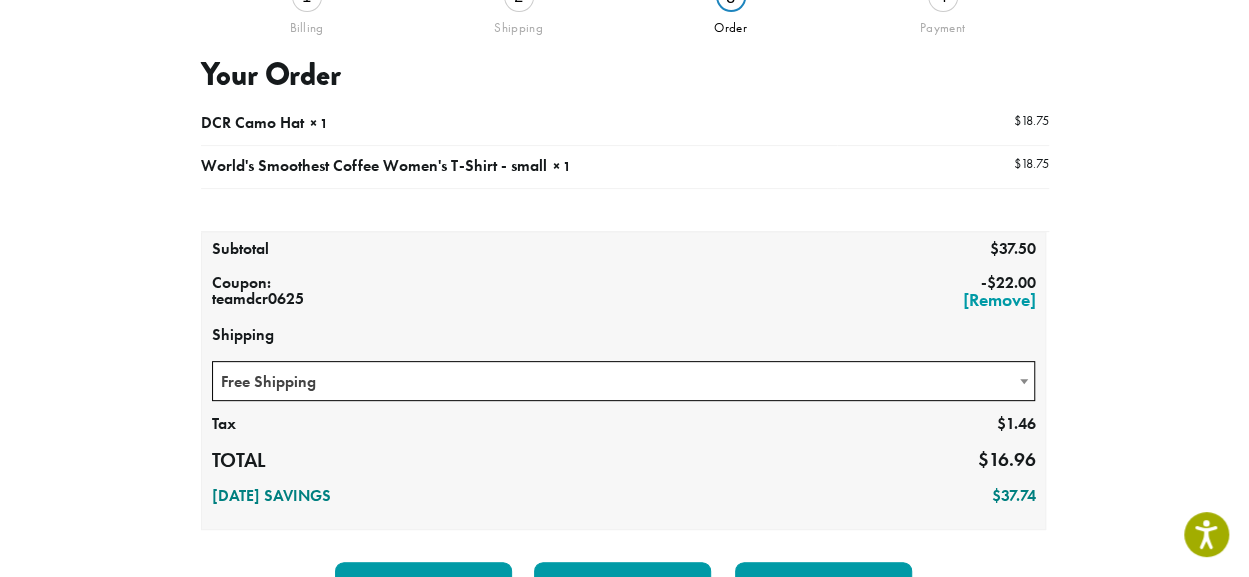 click at bounding box center (1024, 381) 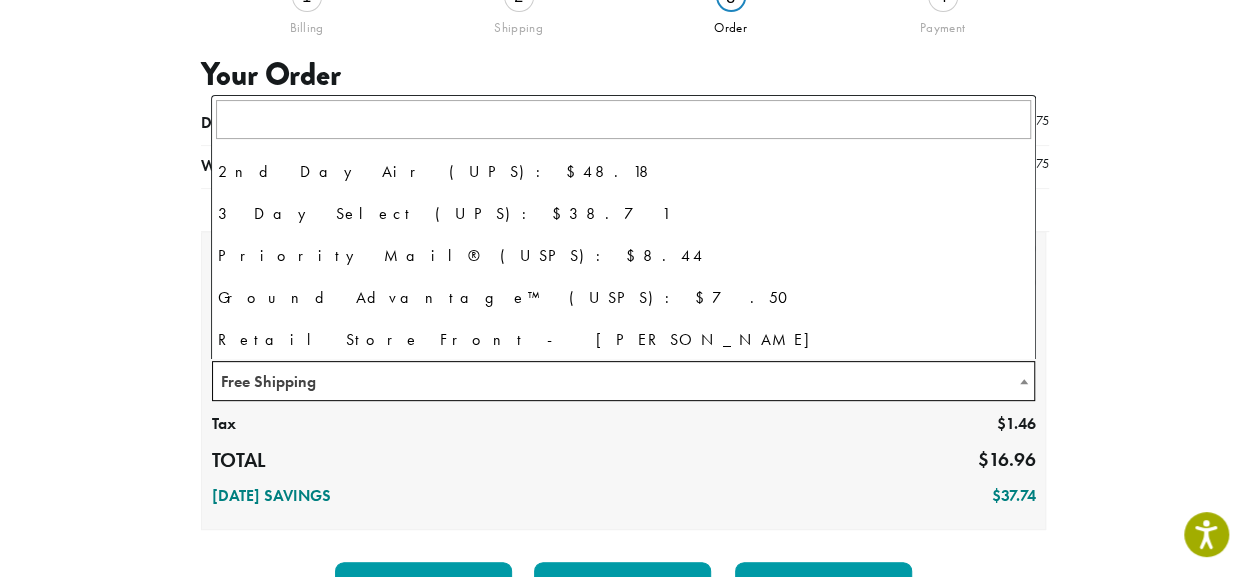 scroll, scrollTop: 136, scrollLeft: 0, axis: vertical 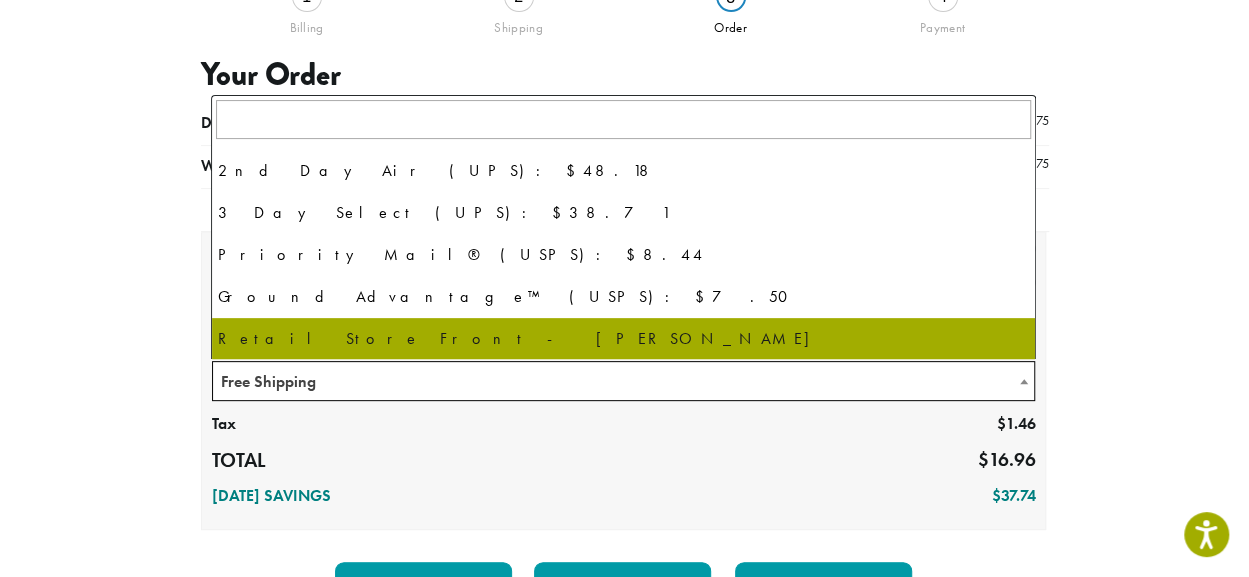 select on "**********" 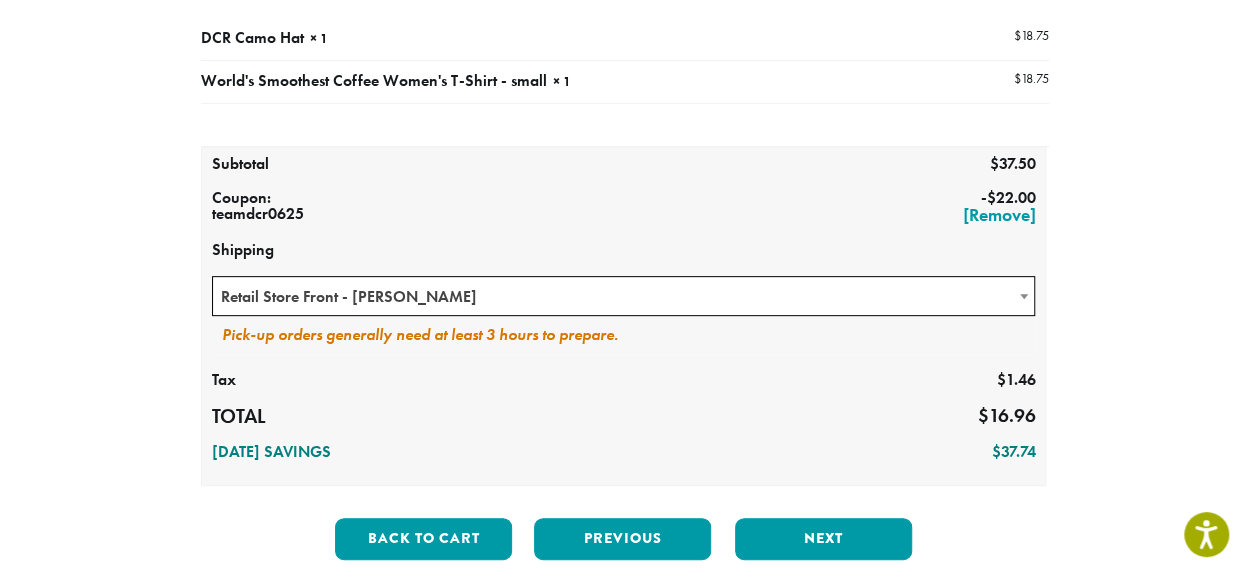 scroll, scrollTop: 275, scrollLeft: 0, axis: vertical 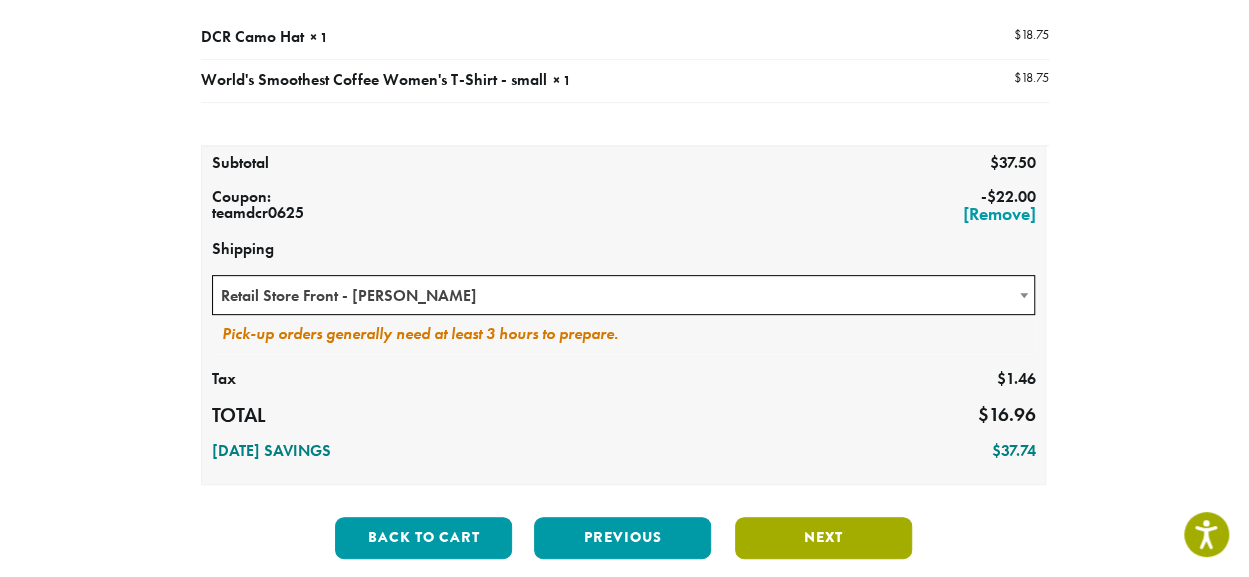 click on "Next" at bounding box center (823, 538) 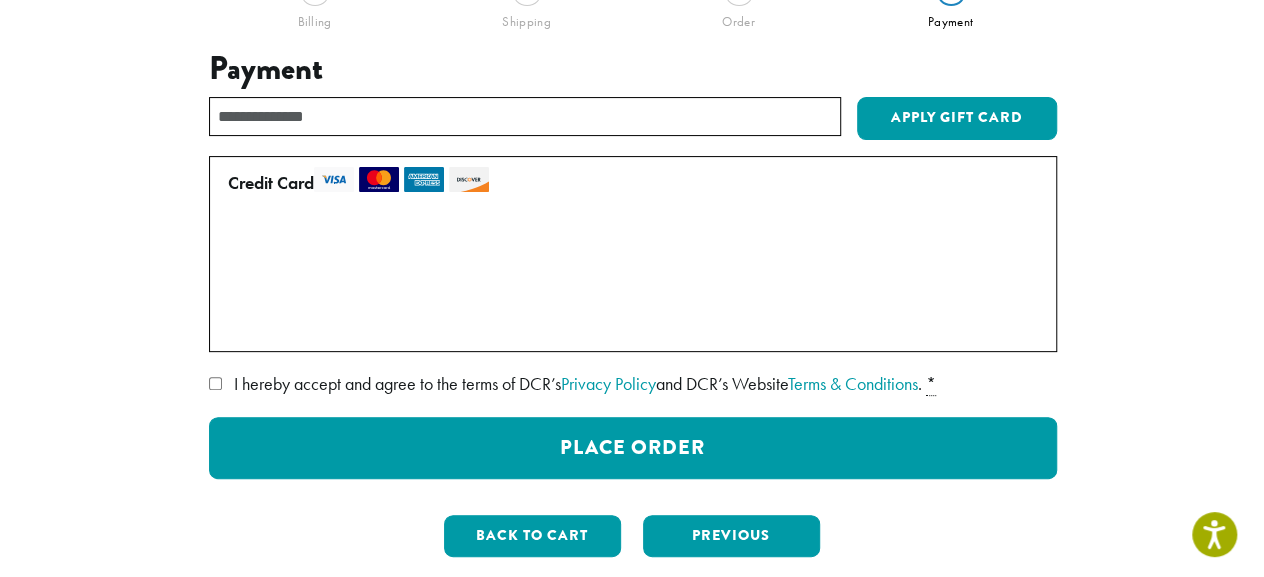 scroll, scrollTop: 198, scrollLeft: 0, axis: vertical 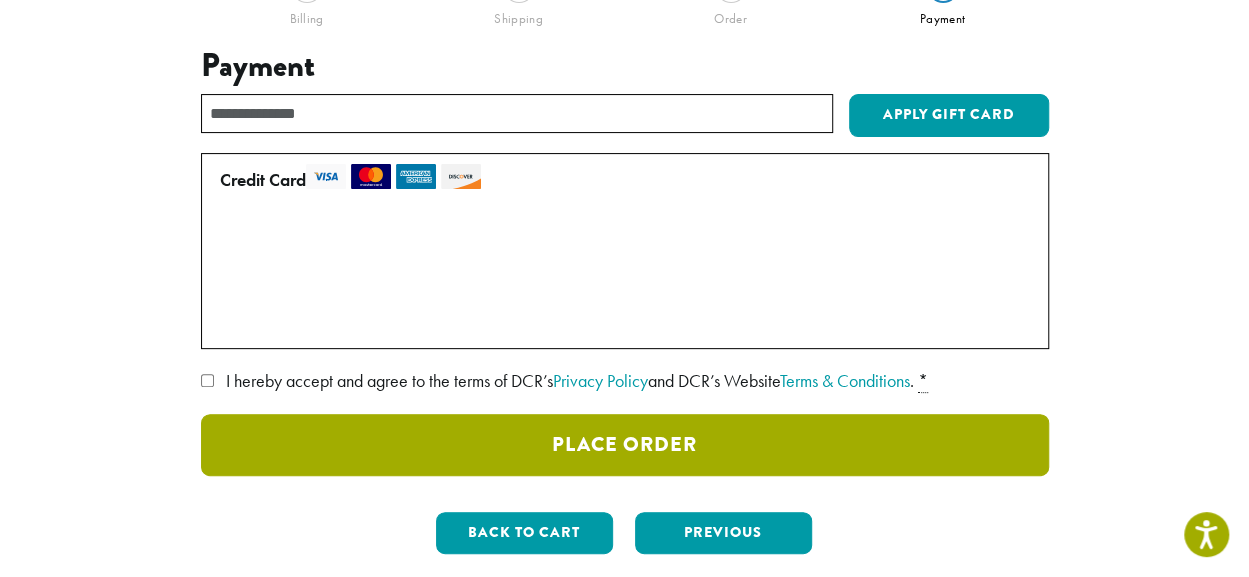 click on "Place Order" at bounding box center [625, 445] 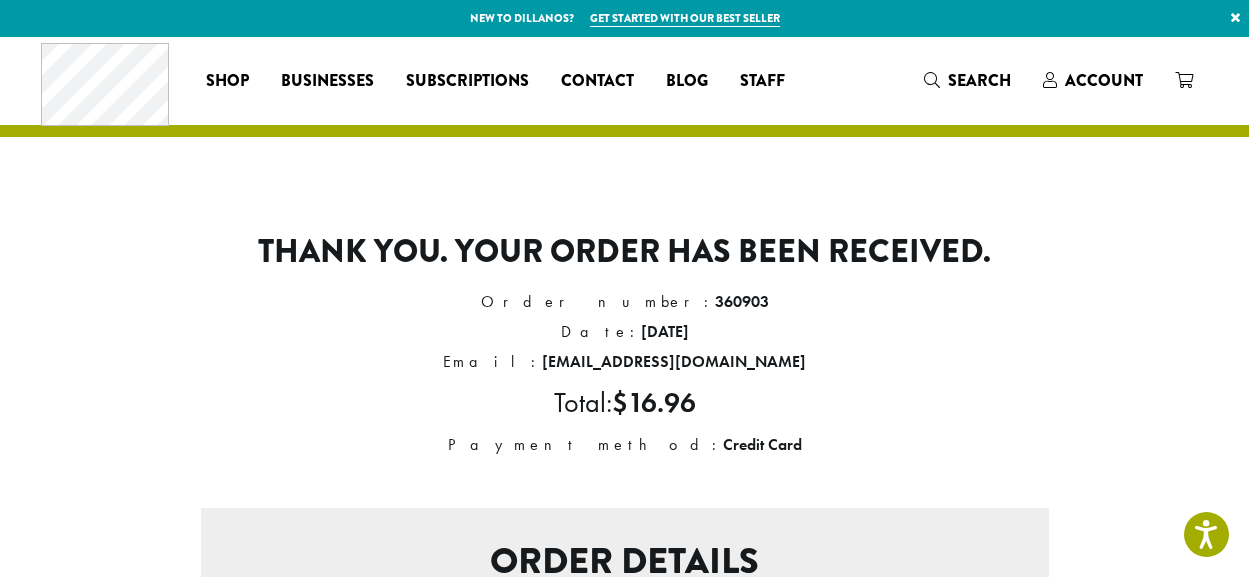 scroll, scrollTop: 0, scrollLeft: 0, axis: both 